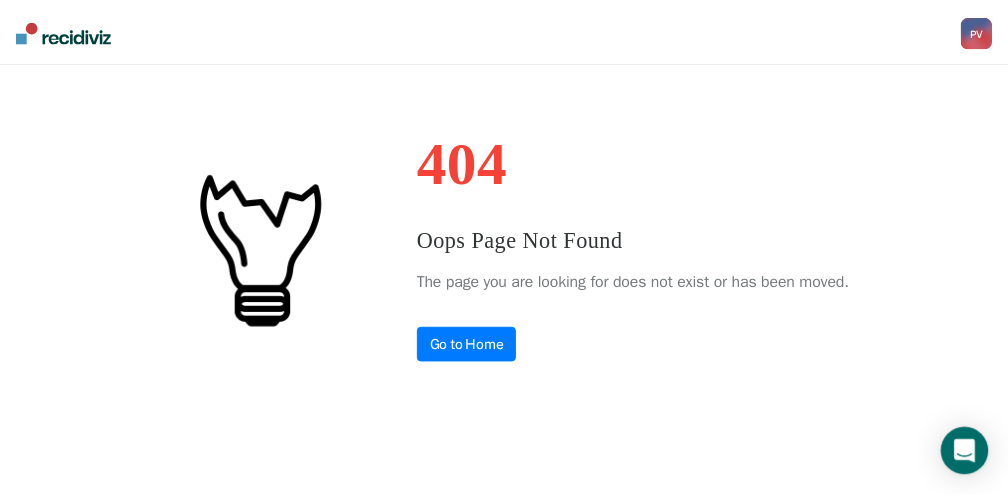 scroll, scrollTop: 0, scrollLeft: 0, axis: both 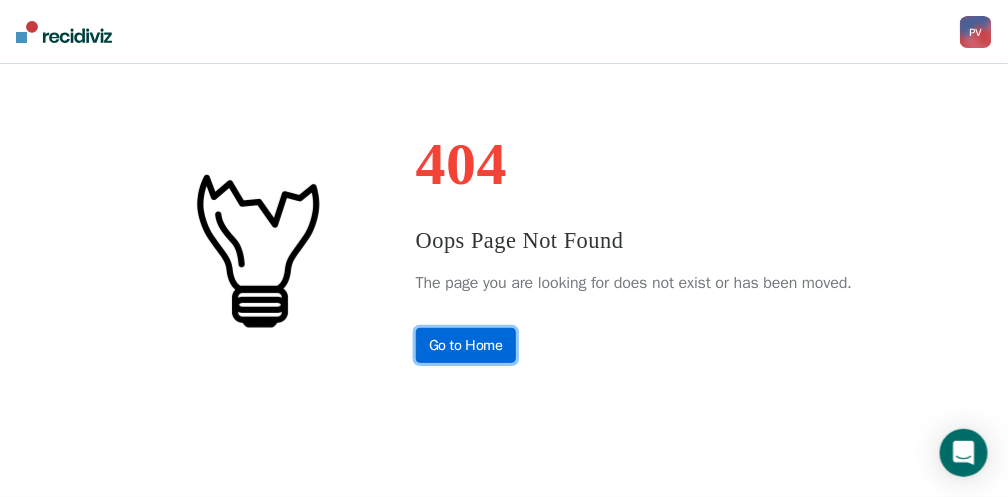 click on "Go to Home" at bounding box center (466, 345) 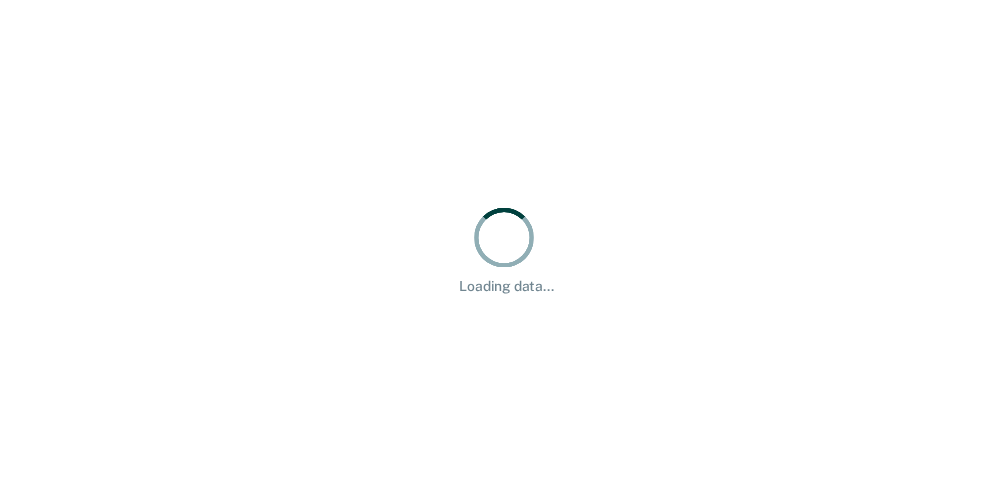 scroll, scrollTop: 0, scrollLeft: 0, axis: both 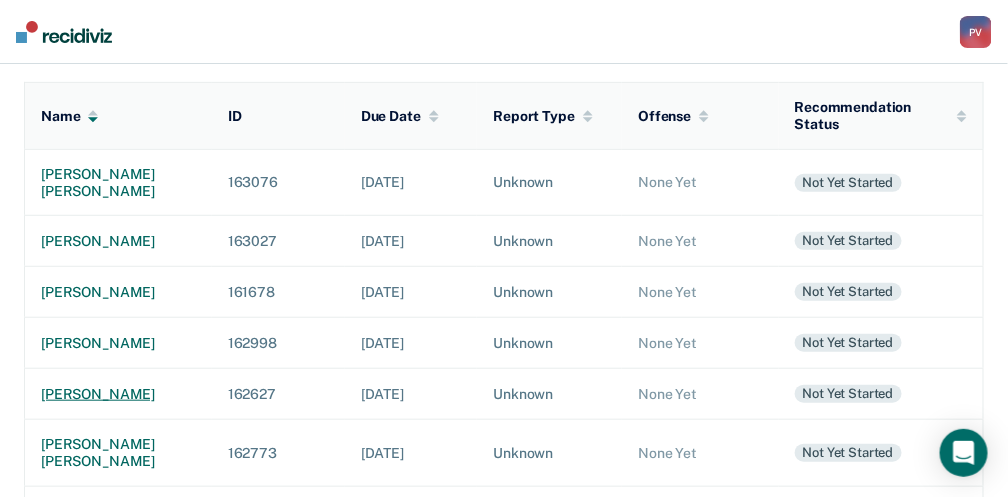 click on "[PERSON_NAME]" at bounding box center (118, 394) 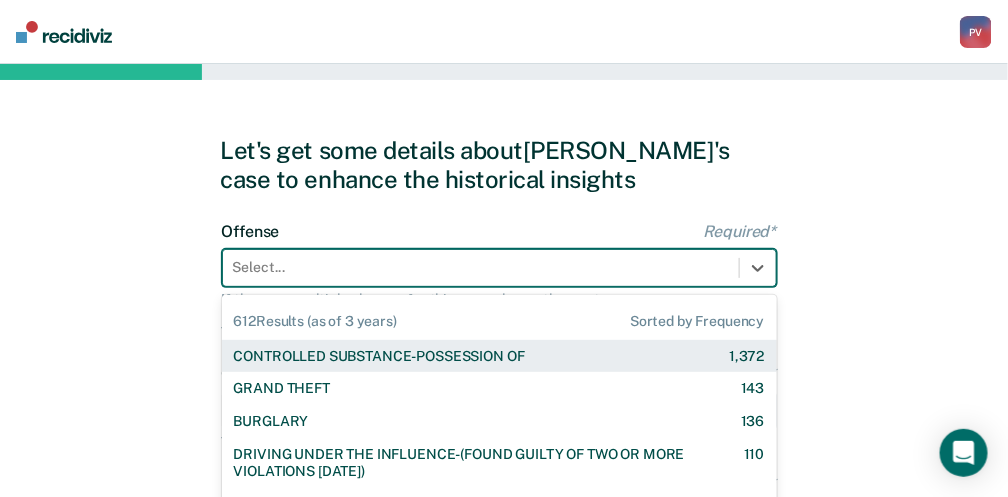scroll, scrollTop: 146, scrollLeft: 0, axis: vertical 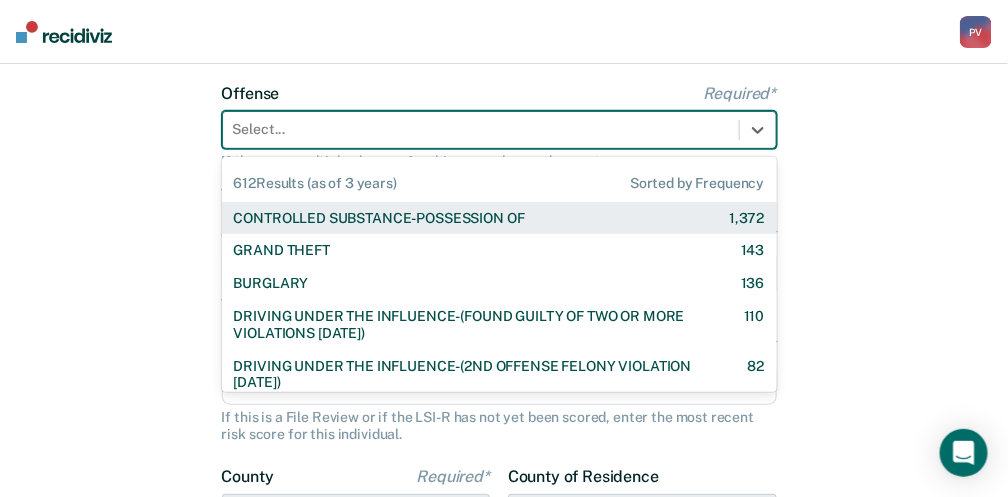 click on "612 results available. Use Up and Down to choose options, press Enter to select the currently focused option, press Escape to exit the menu, press Tab to select the option and exit the menu. Select... 612  Results (as of 3 years) Sorted by Frequency CONTROLLED SUBSTANCE-POSSESSION OF 1,372 GRAND THEFT 143 BURGLARY 136 DRIVING UNDER THE INFLUENCE-(FOUND GUILTY OF TWO OR MORE VIOLATIONS WITHIN 10 YEARS) 110 DRIVING UNDER THE INFLUENCE-(2ND OFFENSE FELONY VIOLATION WITHIN 15 YEARS) 82 POSSESSION OF A CONTROLLED SUBSTANCE WITH THE INTENT TO DELIVER 82 ASSAULT-AGGRAVATED 77 WEAPON-UNLAWFUL POSSESSION BY CONVICTED FELON 63 DRIVING UNDER THE INFLUENCE I18-8004 {M} 57 BATTERY-DOMESTIC VIOLENCE WITH TRAUMATIC INJURY 56 ELUDING A POLICE OFFICER IN A MOTOR VEHICLE 54 DRIVING UNDER THE INFLUENCE-(THIRD OR SUBSEQUENT OFFENSE) 35 FORGERY 30 PROPERTY-MALICIOUS INJURY TO PROPERTY 30 ASSAULT-DOMESTIC VIOLENCE I18-918(3)(A) {M} 28 CHILDREN-INJURY TO CHILD 28 24 24 23 DOMESTIC BATTERY OR ASSAULT -IN THE PRESENCE OF A CHILD 23 9" at bounding box center [499, 130] 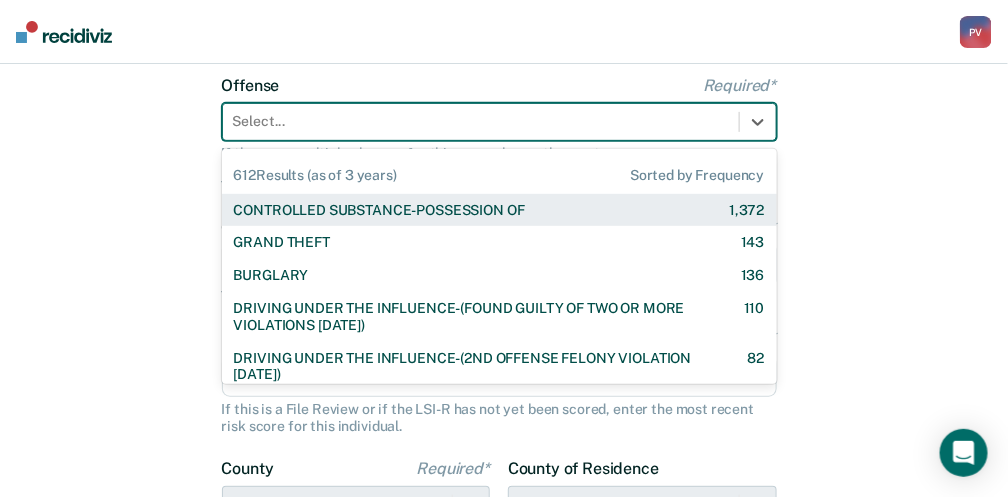 click on "CONTROLLED SUBSTANCE-POSSESSION OF" at bounding box center [379, 210] 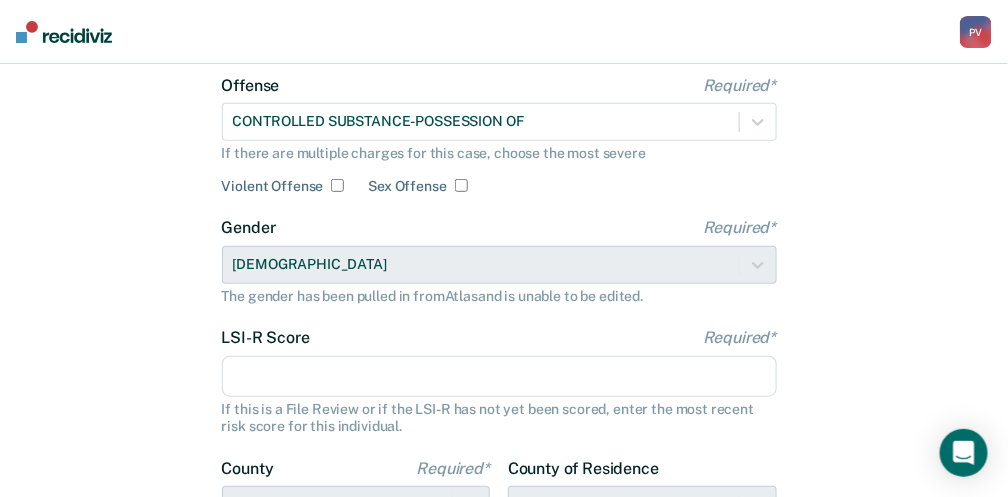 click on "LSI-R Score  Required*" at bounding box center [499, 377] 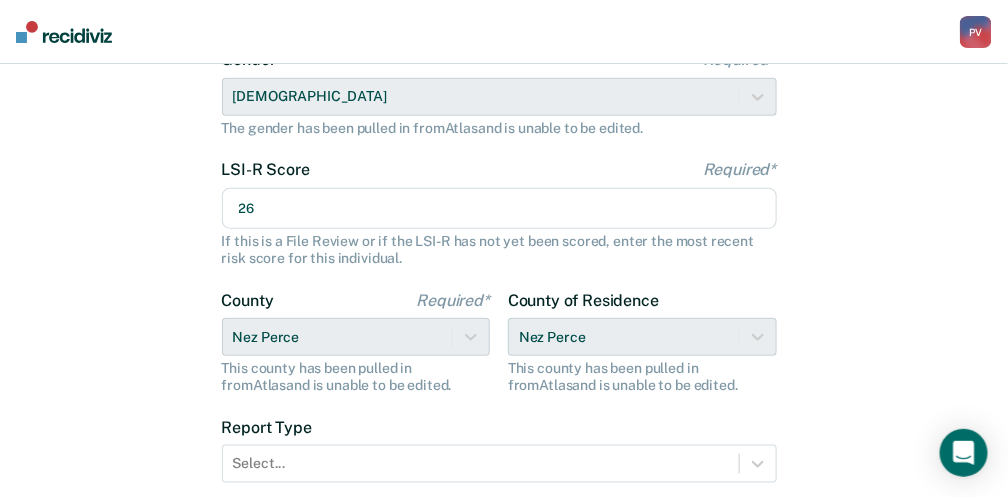 scroll, scrollTop: 346, scrollLeft: 0, axis: vertical 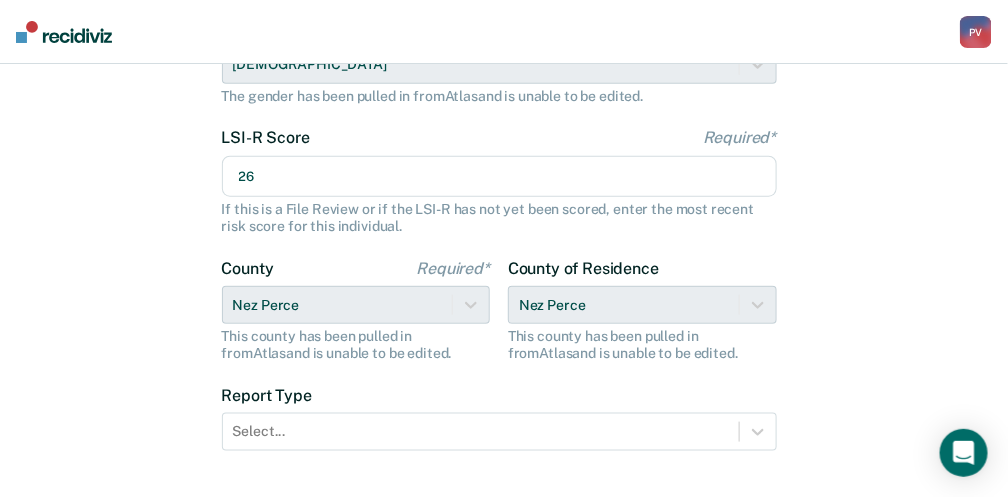 type on "26" 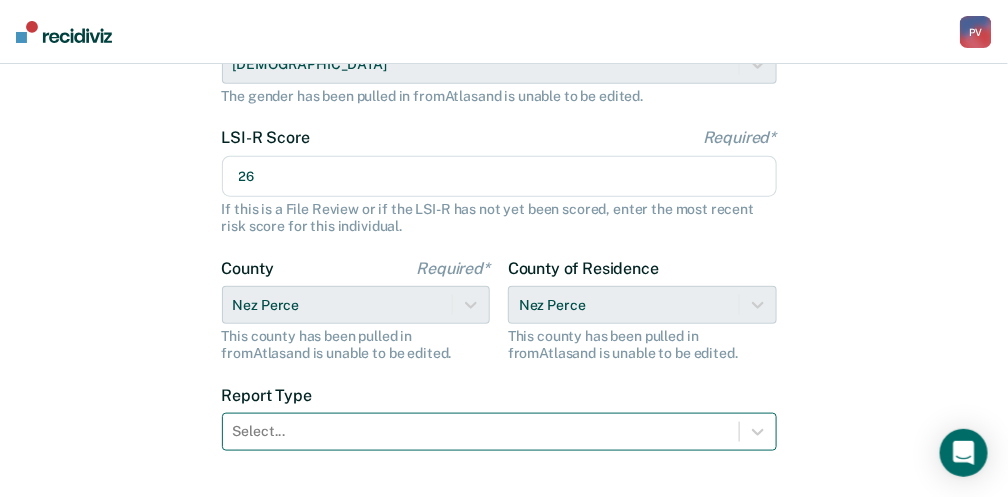 click on "Select..." at bounding box center (499, 432) 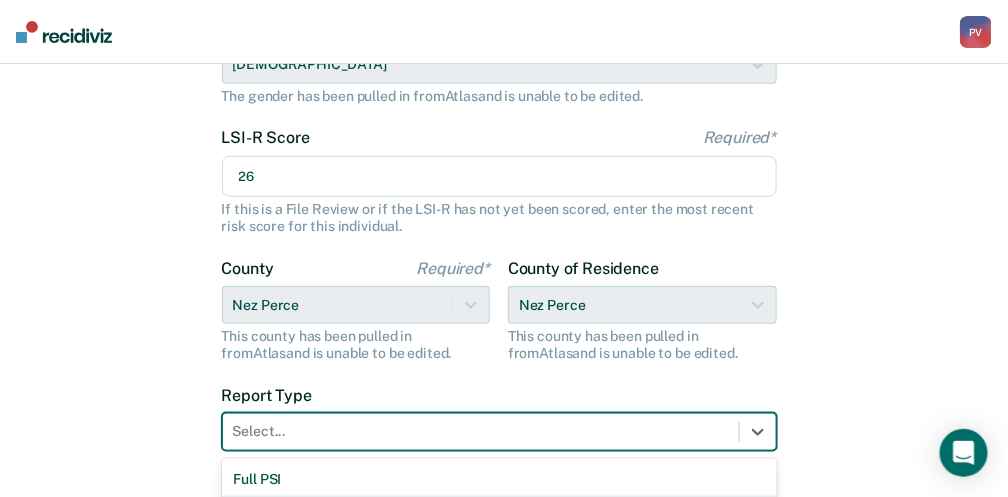 scroll, scrollTop: 421, scrollLeft: 0, axis: vertical 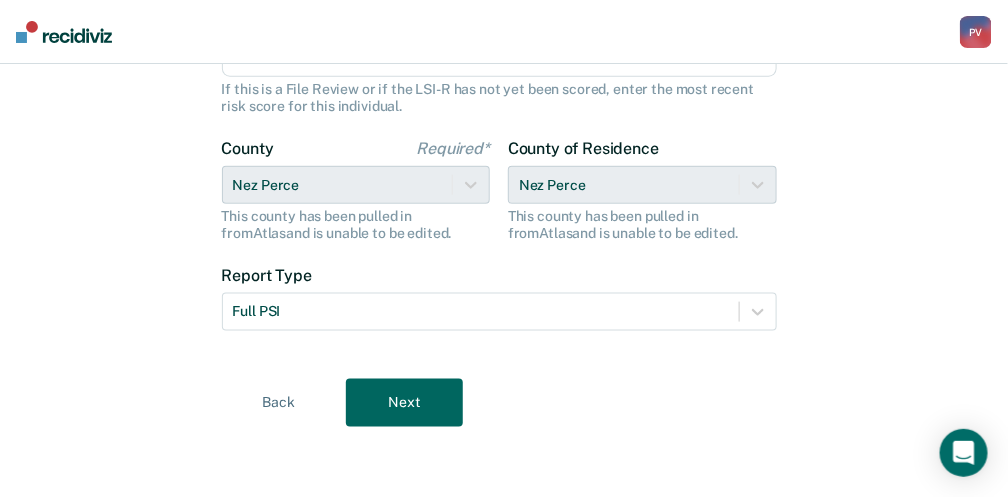 click on "Next" at bounding box center (404, 403) 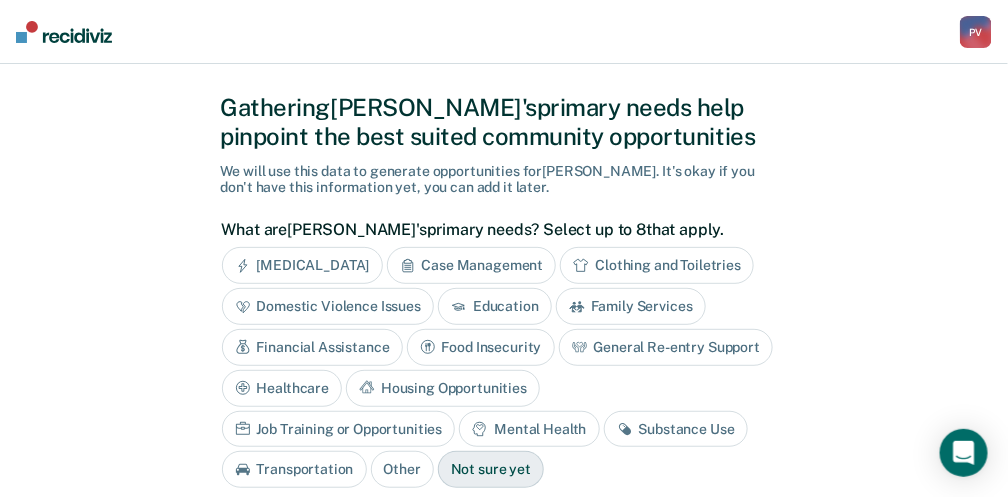 scroll, scrollTop: 66, scrollLeft: 0, axis: vertical 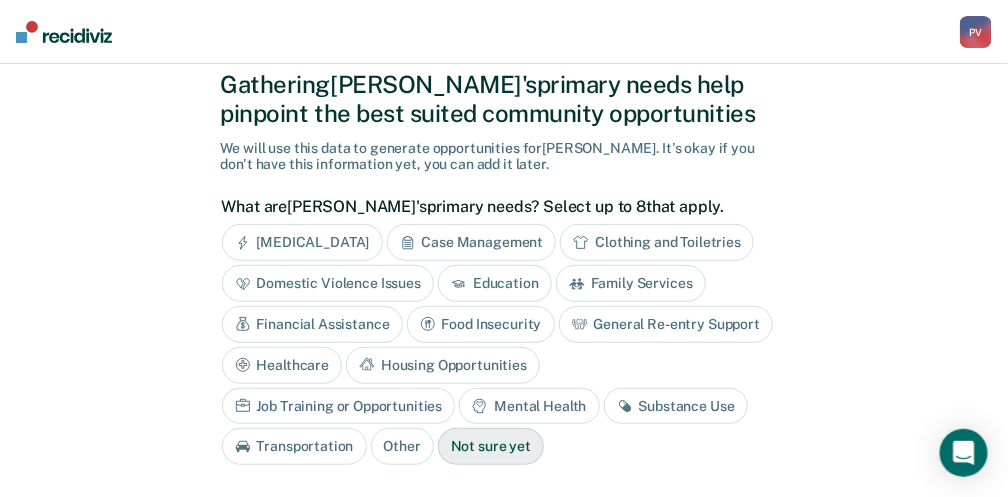 click on "Substance Use" at bounding box center [676, 406] 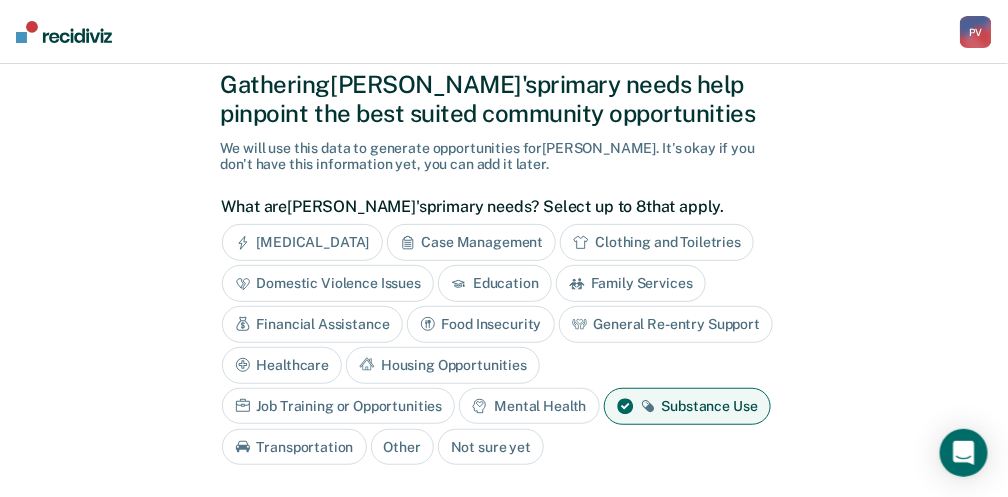 click on "Mental Health" at bounding box center [529, 406] 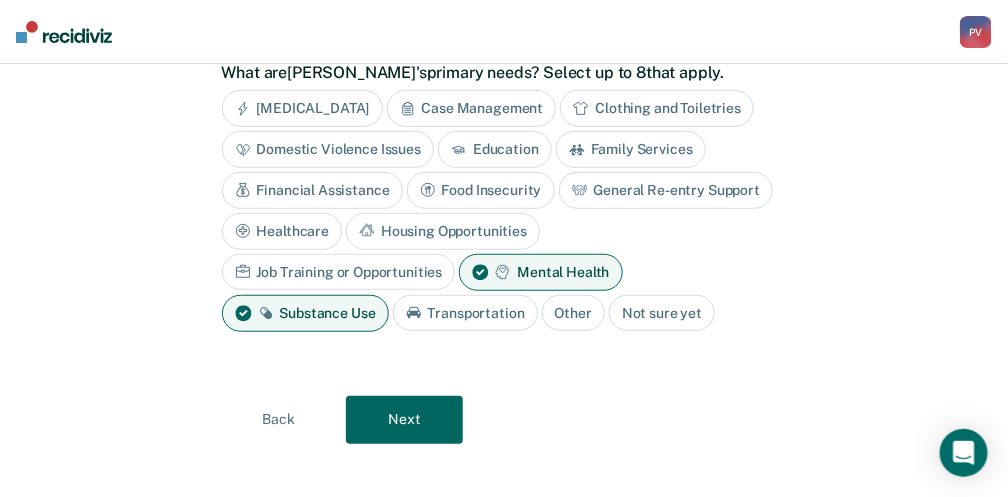 click on "Next" at bounding box center (404, 420) 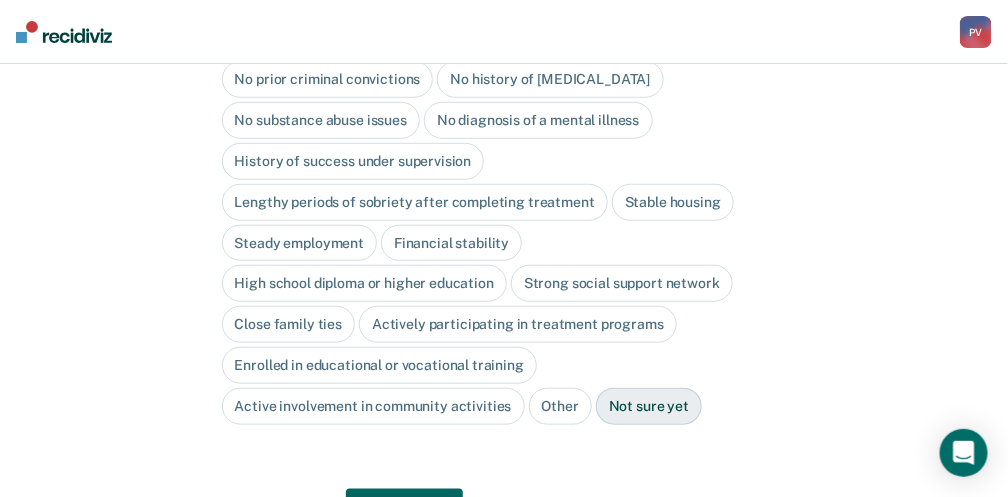 scroll, scrollTop: 202, scrollLeft: 0, axis: vertical 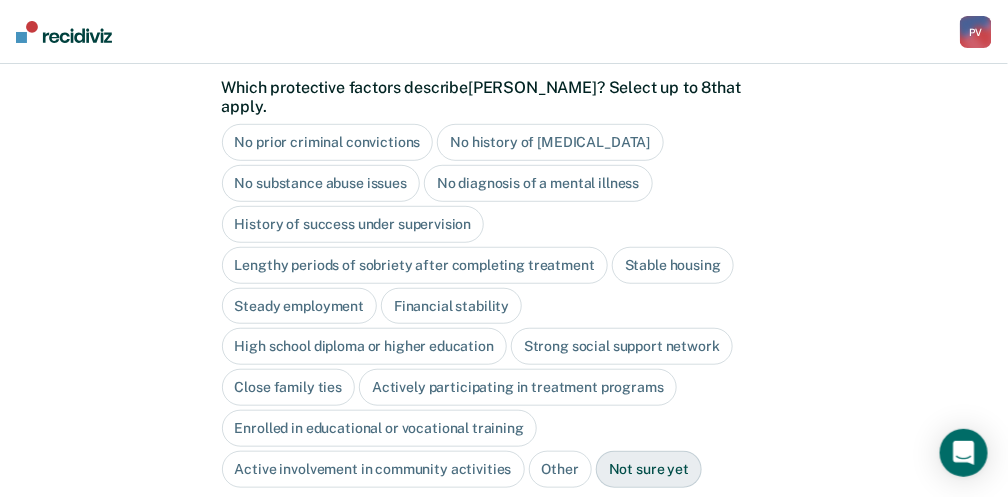 click on "Stable housing" at bounding box center [673, 265] 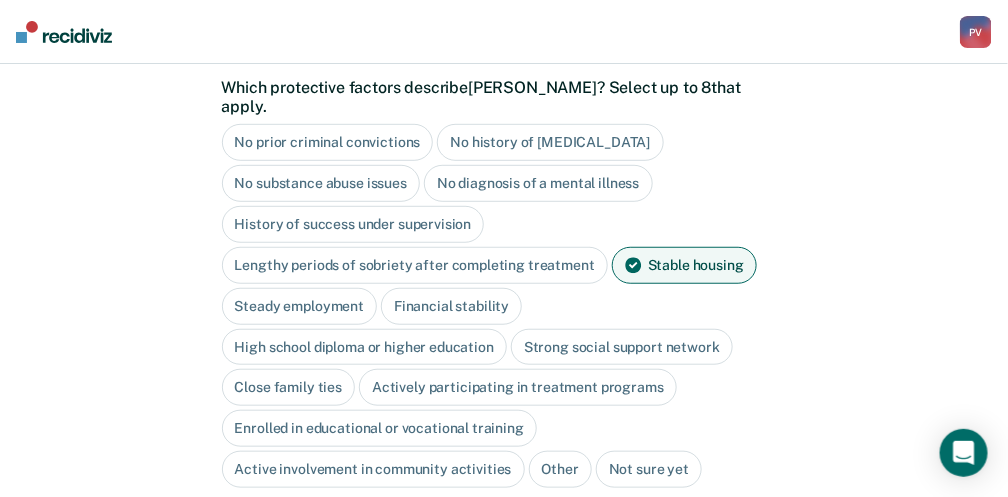 click on "High school diploma or higher education" at bounding box center (365, 347) 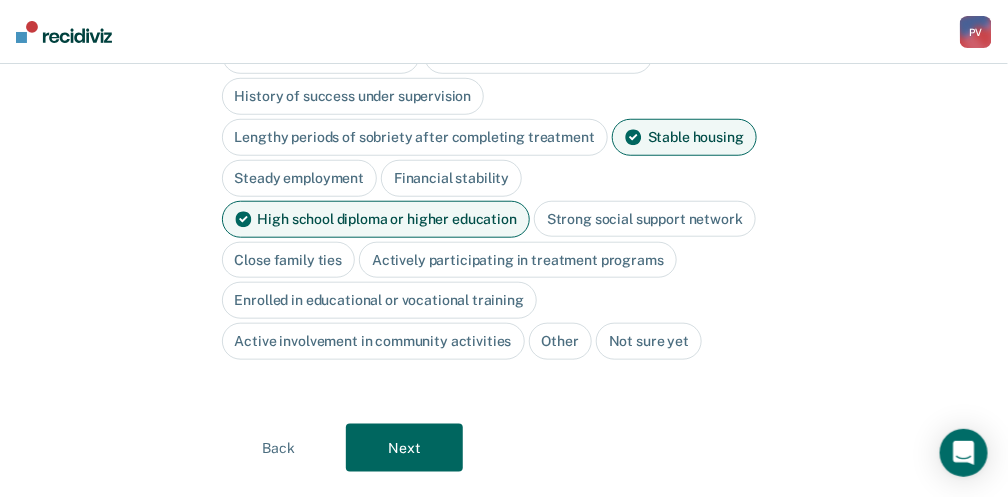 scroll, scrollTop: 336, scrollLeft: 0, axis: vertical 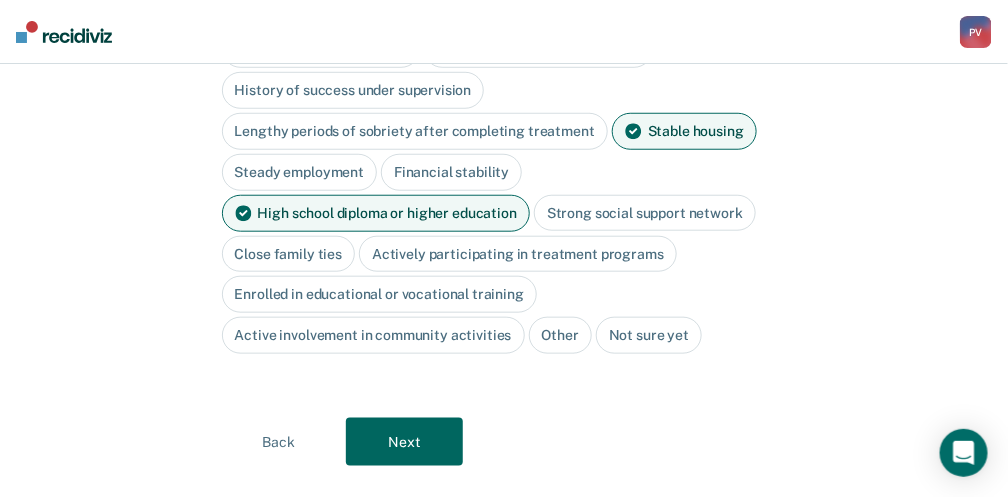 click on "Next" at bounding box center (404, 442) 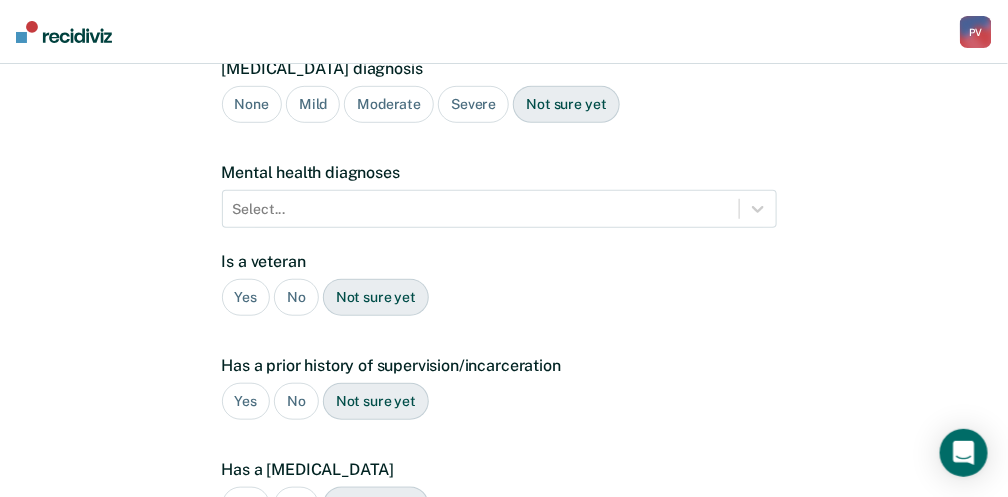 scroll, scrollTop: 70, scrollLeft: 0, axis: vertical 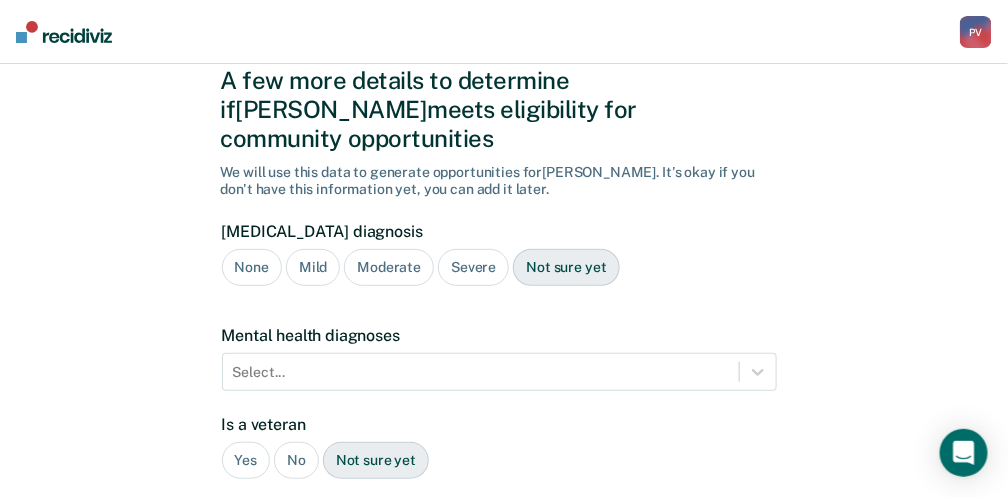 click on "Severe" at bounding box center (473, 267) 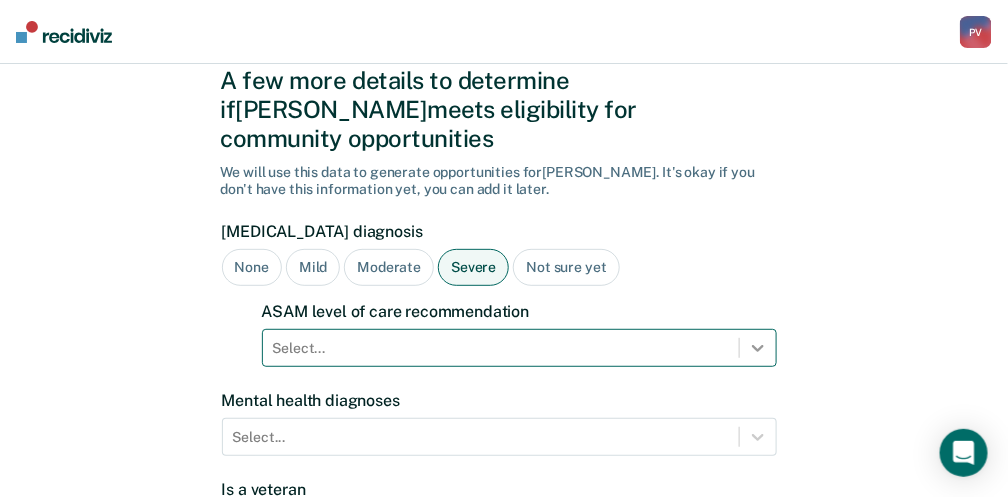 scroll, scrollTop: 226, scrollLeft: 0, axis: vertical 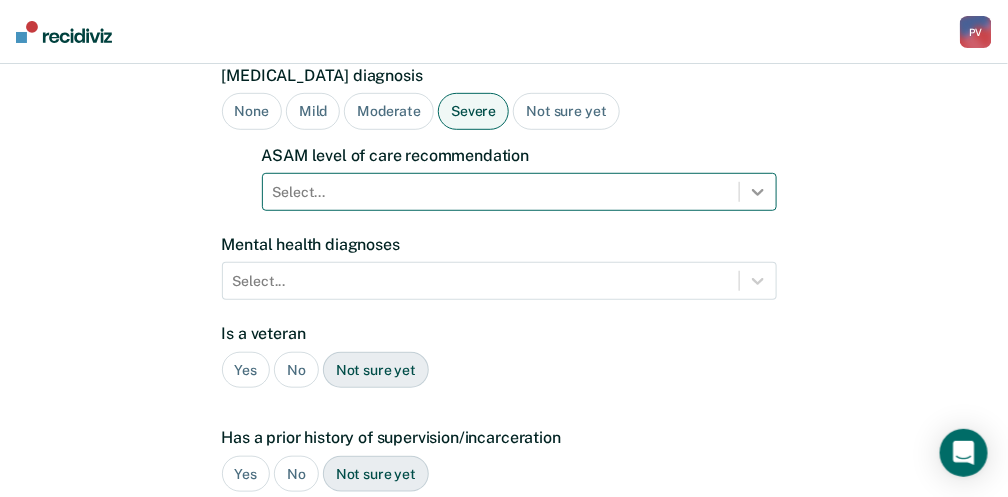 click on "Select..." at bounding box center (519, 192) 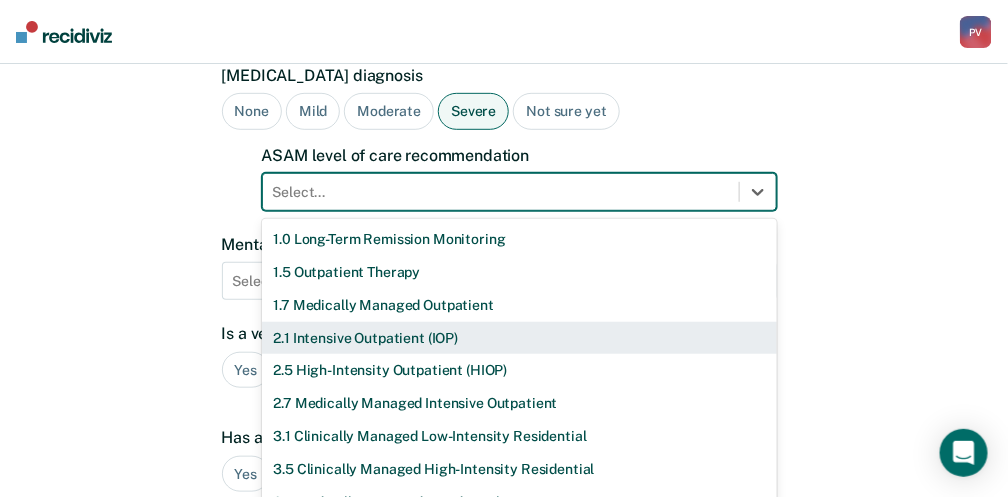 click on "2.1 Intensive Outpatient (IOP)" at bounding box center (519, 338) 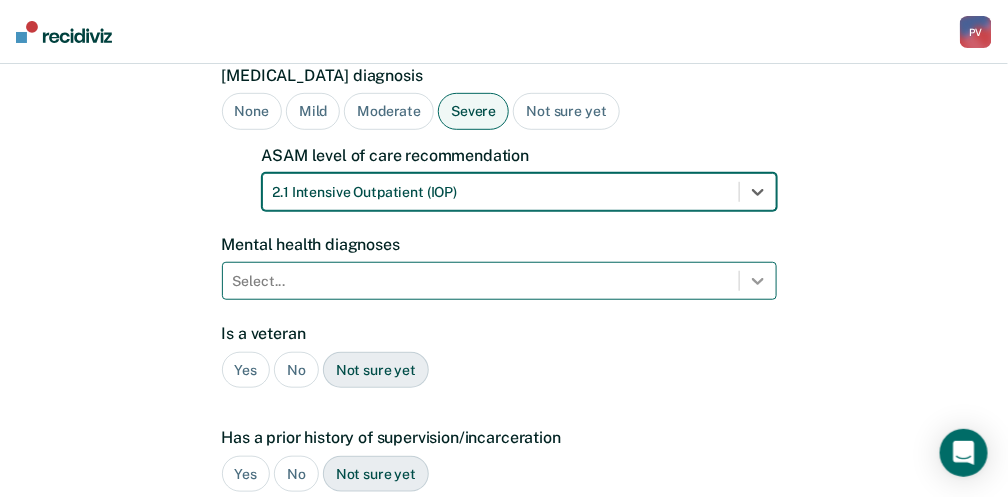 scroll, scrollTop: 315, scrollLeft: 0, axis: vertical 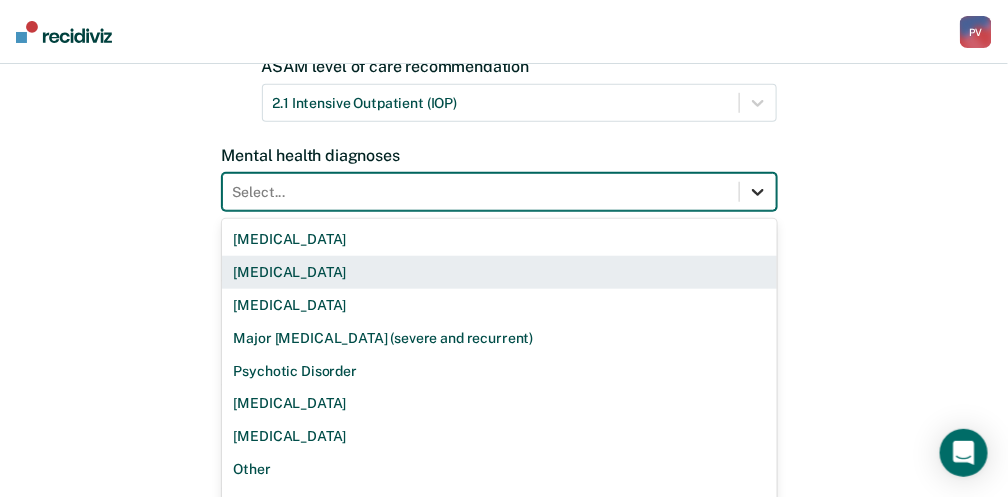 click on "9 results available. Use Up and Down to choose options, press Enter to select the currently focused option, press Escape to exit the menu, press Tab to select the option and exit the menu. Select... Bipolar Disorder Borderline Personality Disorder Delusional Disorder Major Depressive Disorder (severe and recurrent) Psychotic Disorder Schizophrenia Schizoaffective Disorder Other None" at bounding box center [499, 192] 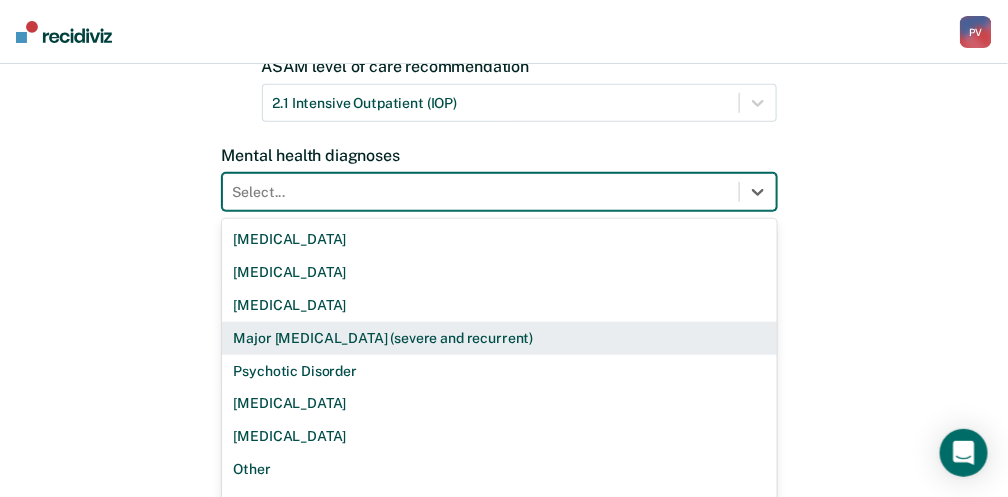 click on "Major Depressive Disorder (severe and recurrent)" at bounding box center (499, 338) 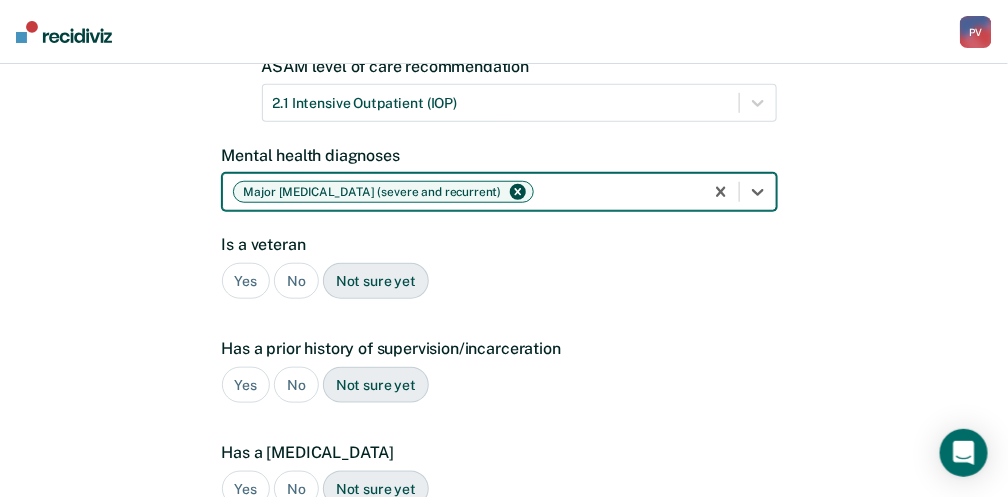 click on "No" at bounding box center [296, 281] 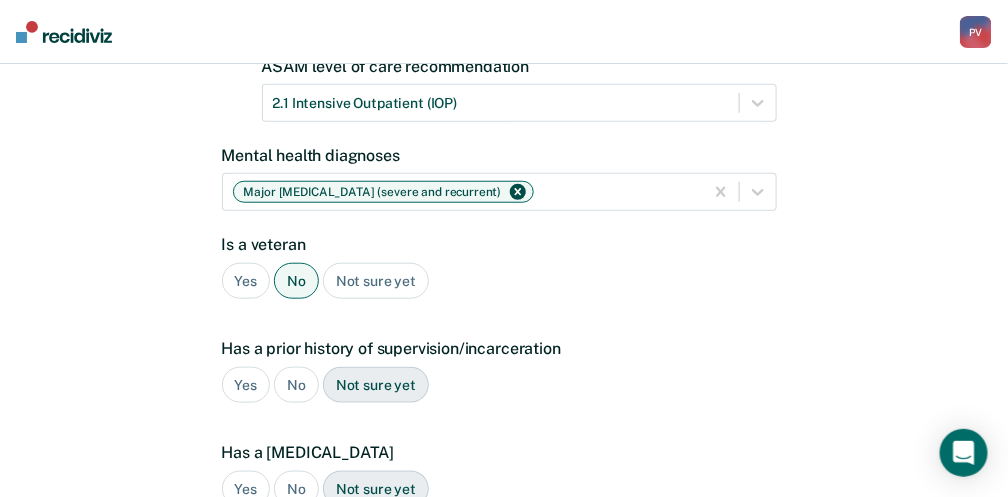 click on "Yes" at bounding box center (246, 385) 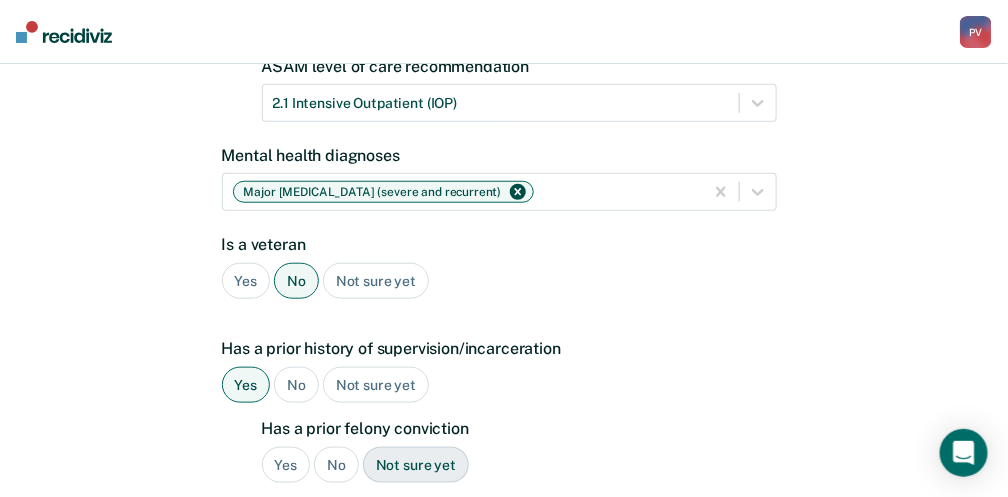 click on "Yes" at bounding box center [286, 465] 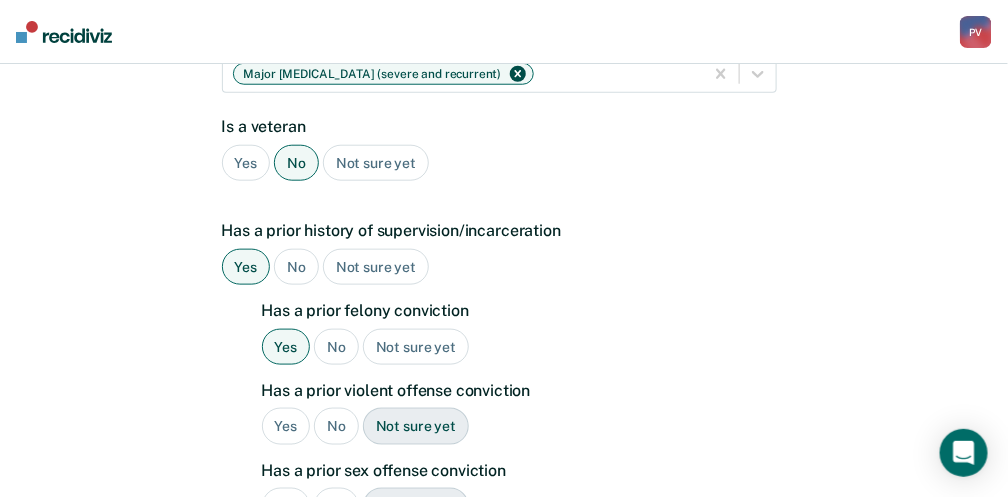 scroll, scrollTop: 449, scrollLeft: 0, axis: vertical 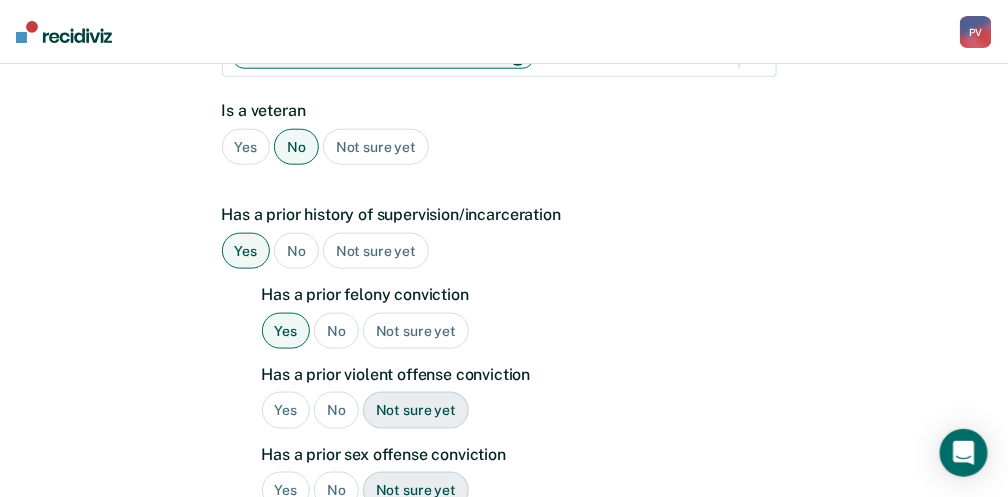 click on "No" at bounding box center (336, 410) 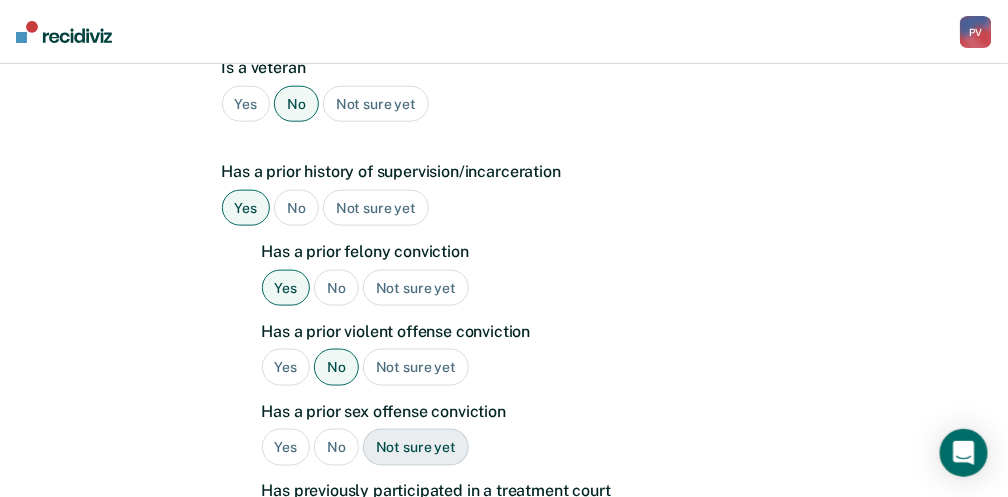scroll, scrollTop: 515, scrollLeft: 0, axis: vertical 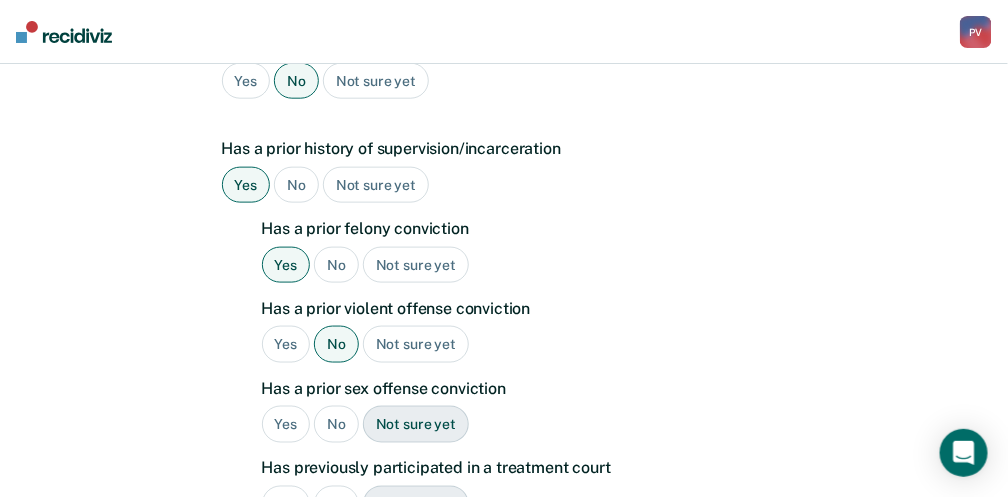 click on "No" at bounding box center [336, 424] 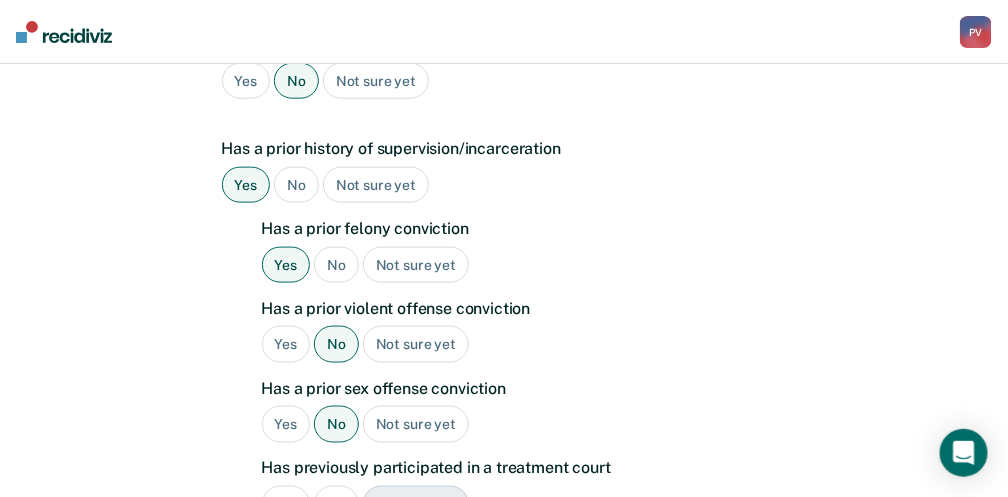 click on "Yes" at bounding box center (286, 504) 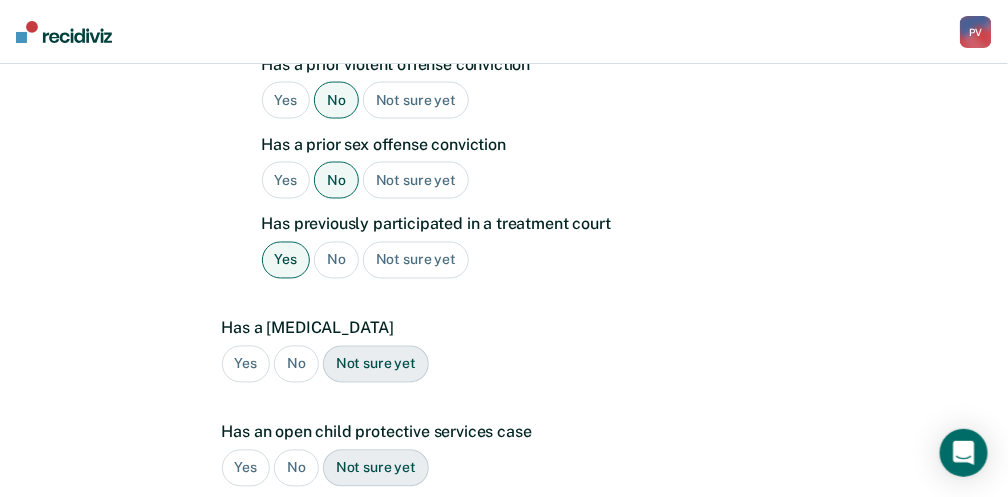 scroll, scrollTop: 782, scrollLeft: 0, axis: vertical 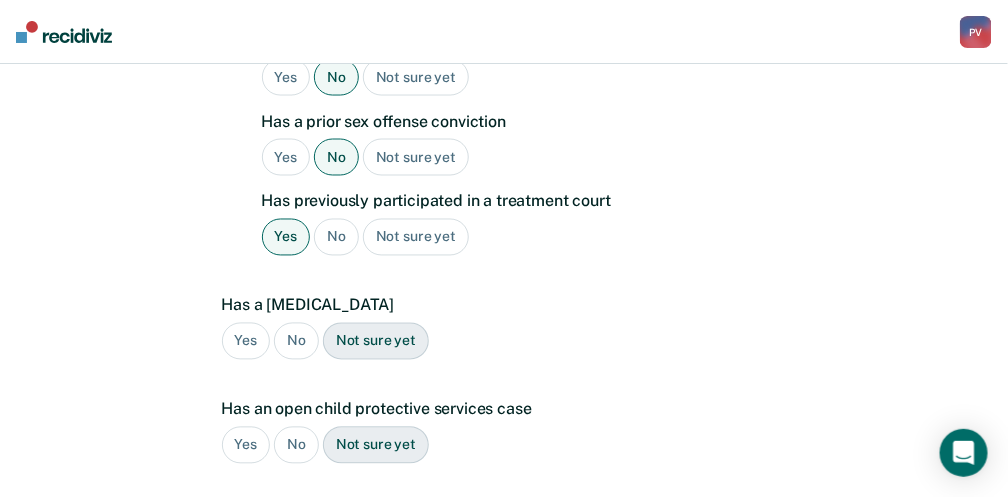 click on "No" at bounding box center (296, 341) 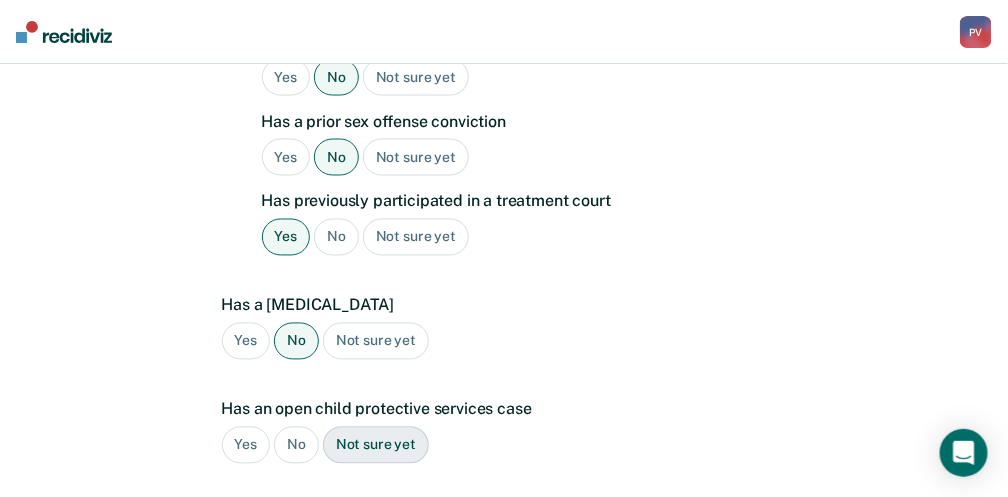 click on "No" at bounding box center (296, 445) 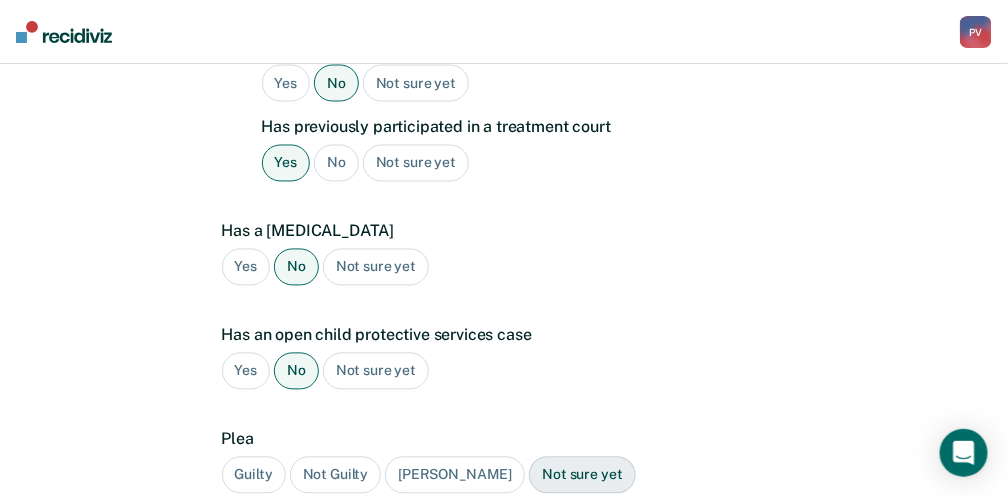 scroll, scrollTop: 982, scrollLeft: 0, axis: vertical 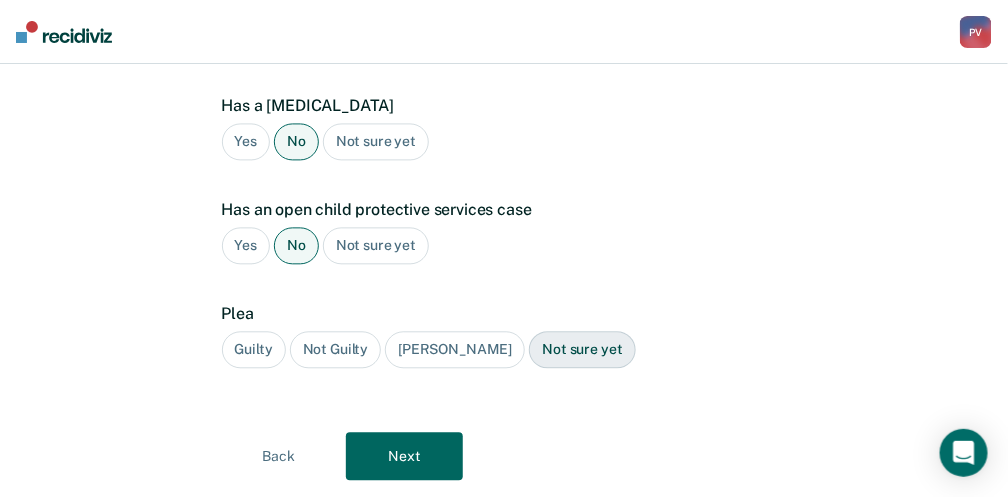 click on "Guilty" at bounding box center [254, 349] 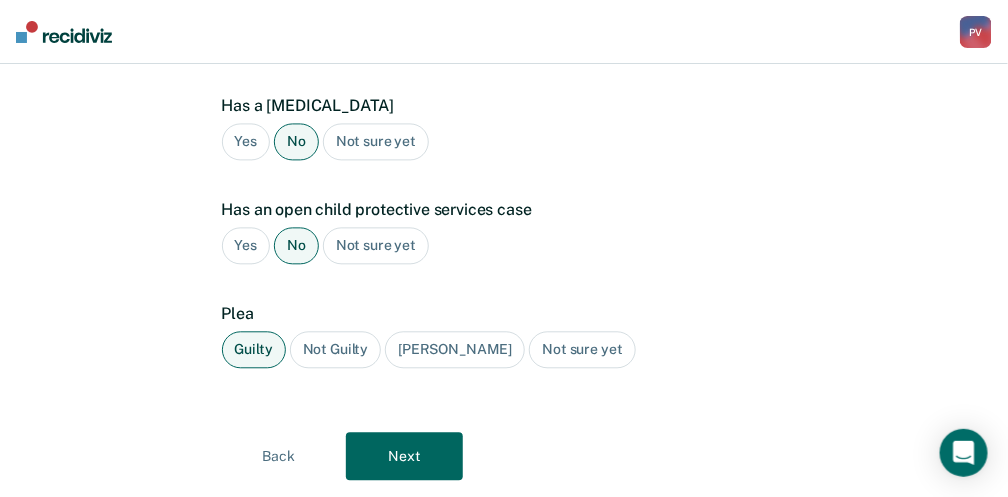 click on "Next" at bounding box center (404, 456) 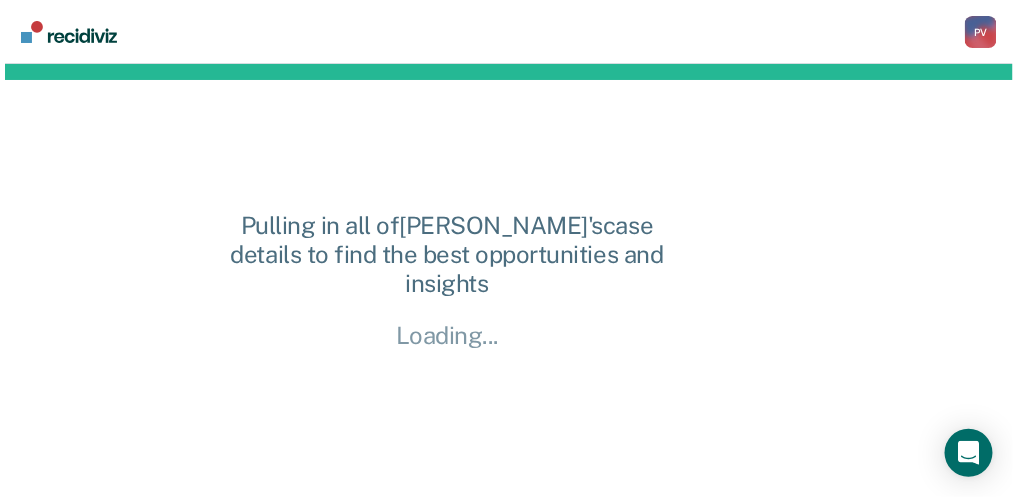 scroll, scrollTop: 0, scrollLeft: 0, axis: both 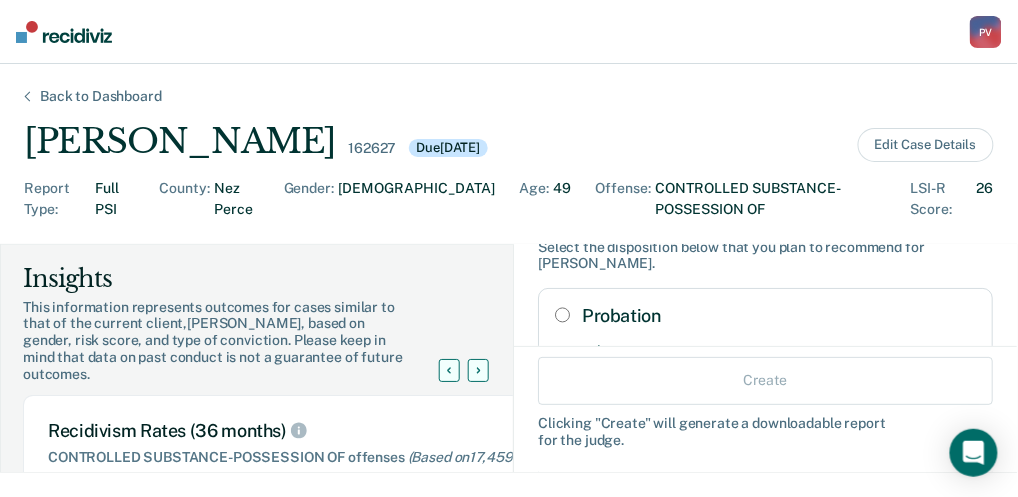 click on "Probation" at bounding box center (562, 315) 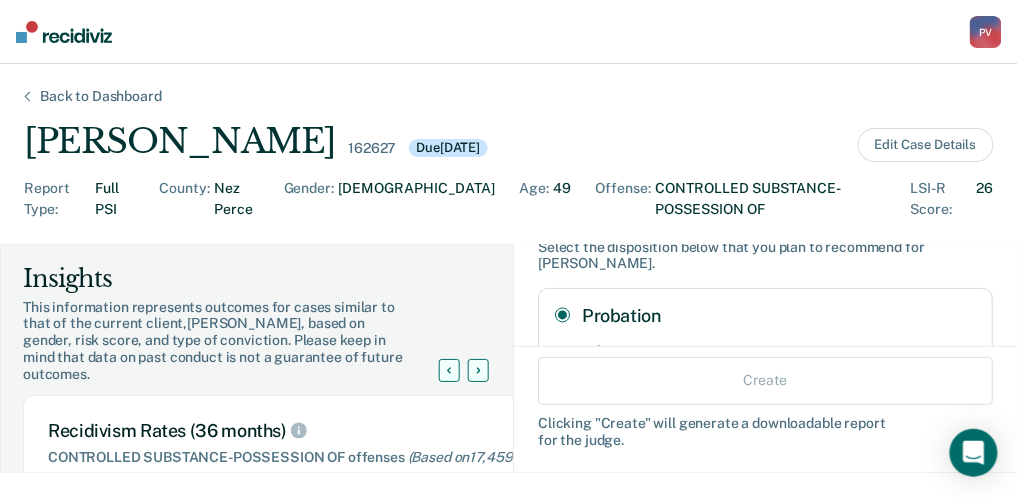 radio on "true" 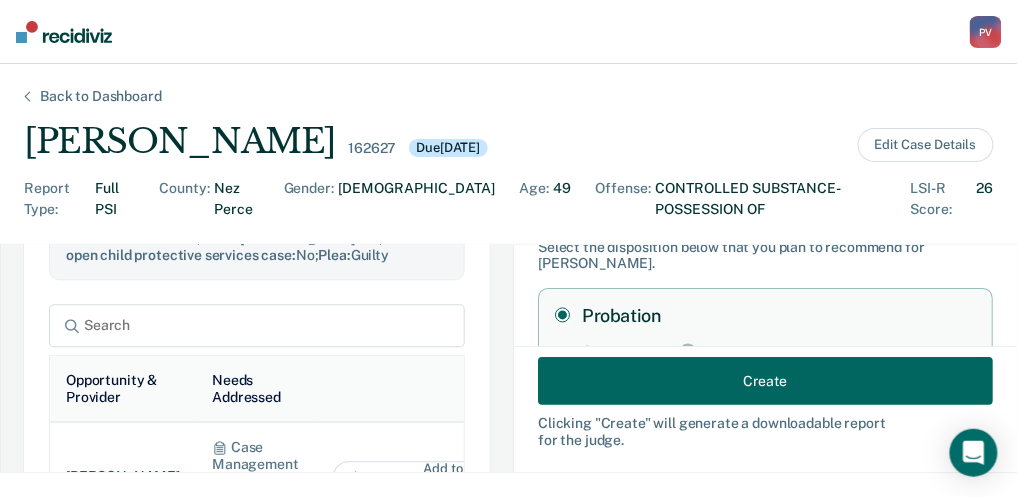 scroll, scrollTop: 1133, scrollLeft: 0, axis: vertical 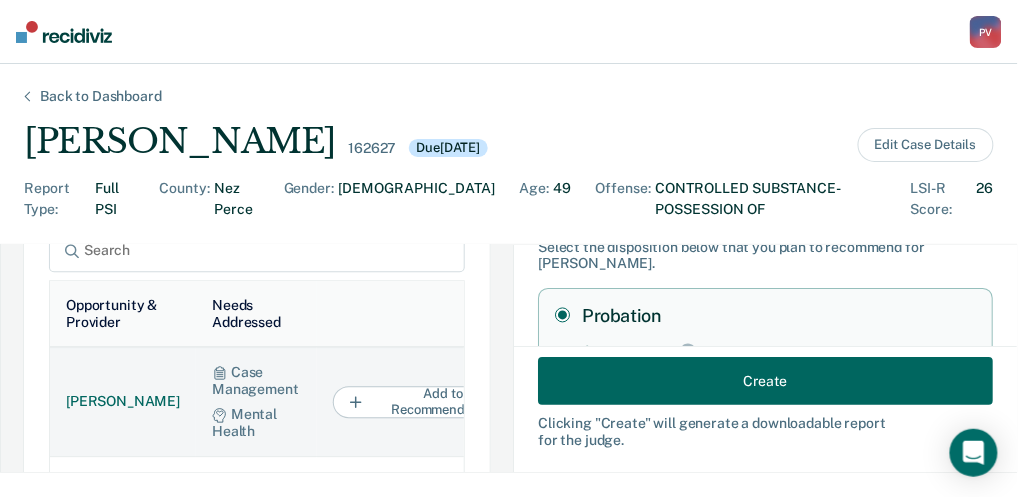 click on "Add to Recommendation" at bounding box center (433, 402) 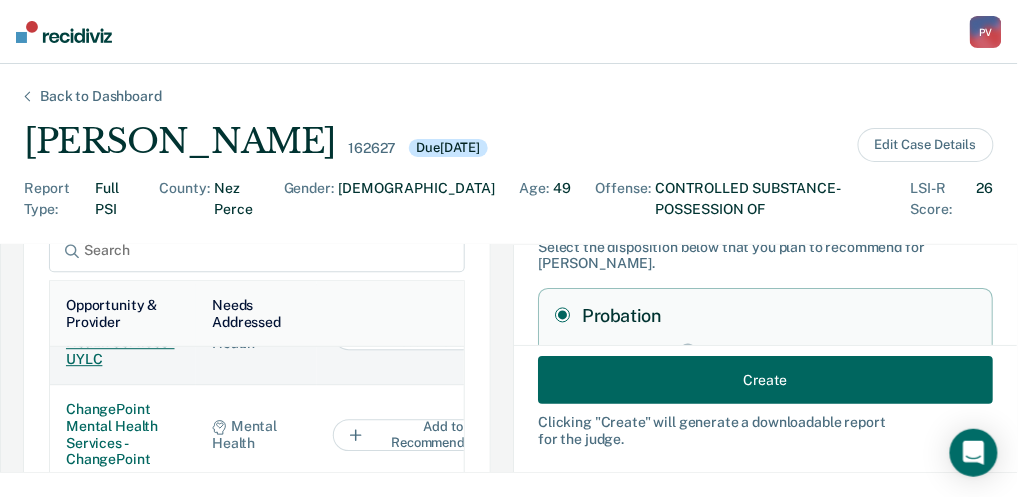 scroll, scrollTop: 333, scrollLeft: 0, axis: vertical 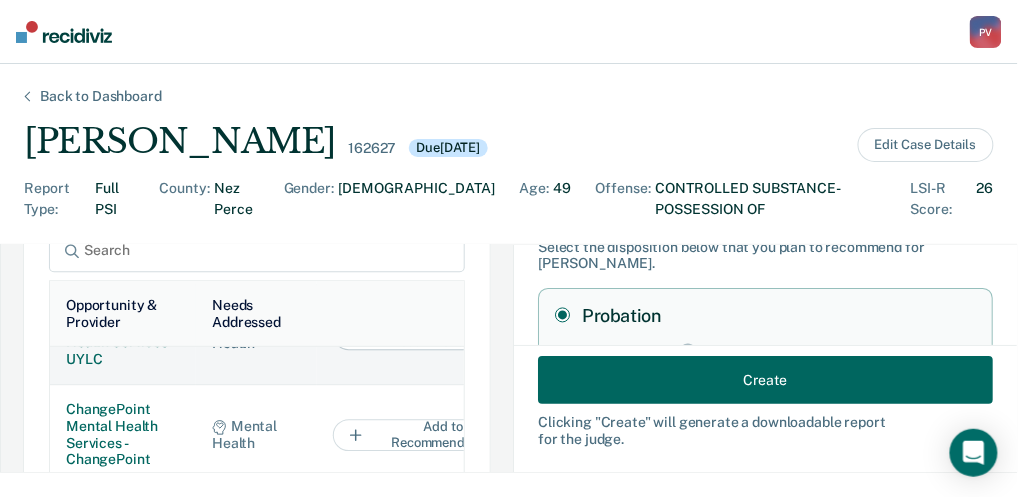 click on "Add to Recommendation" at bounding box center [433, 334] 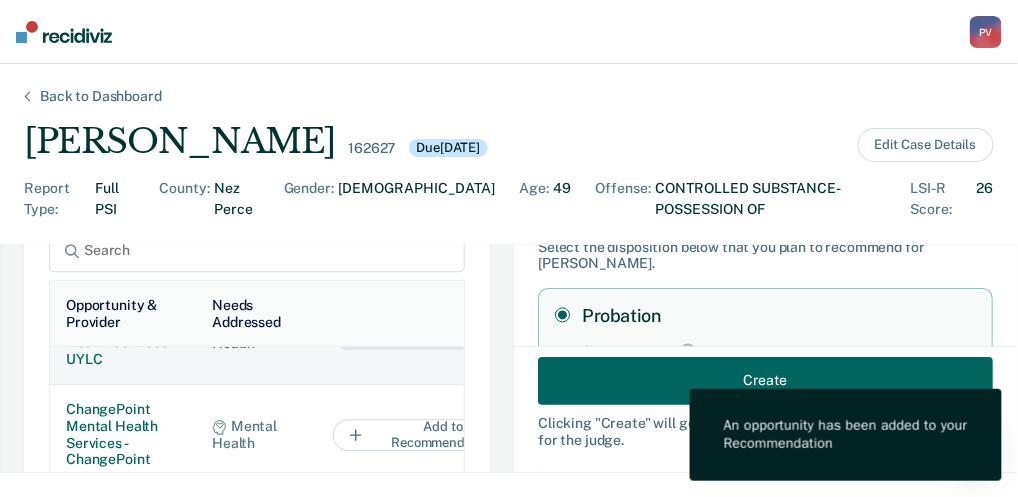 scroll, scrollTop: 448, scrollLeft: 0, axis: vertical 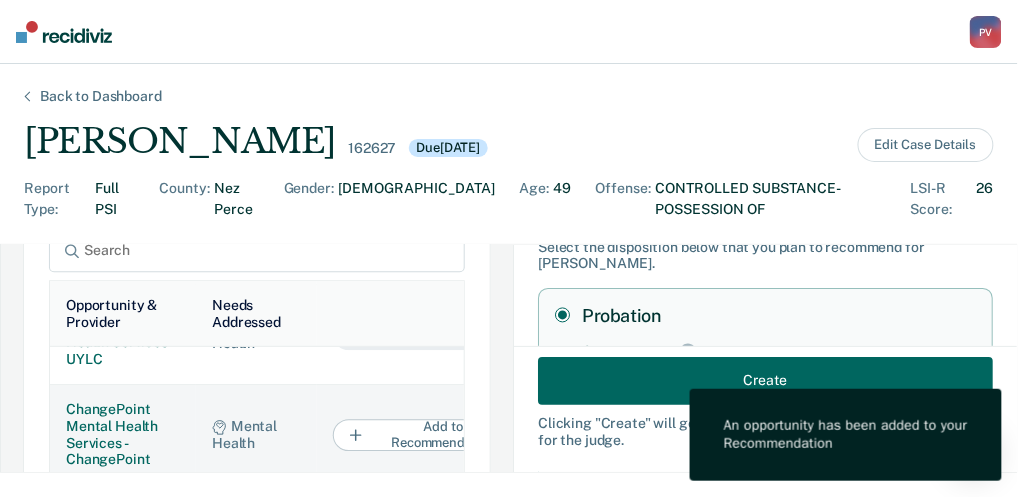 click on "Add to Recommendation" at bounding box center (433, 435) 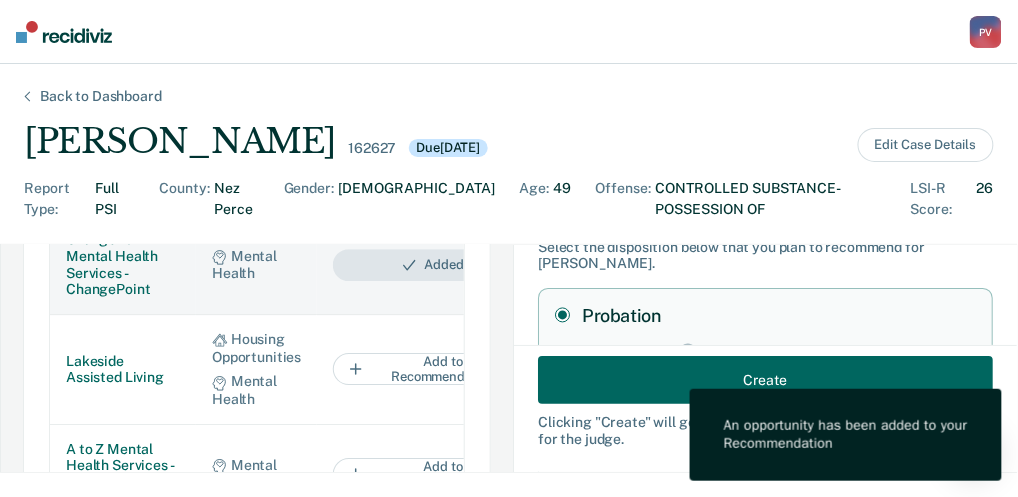 scroll, scrollTop: 1333, scrollLeft: 0, axis: vertical 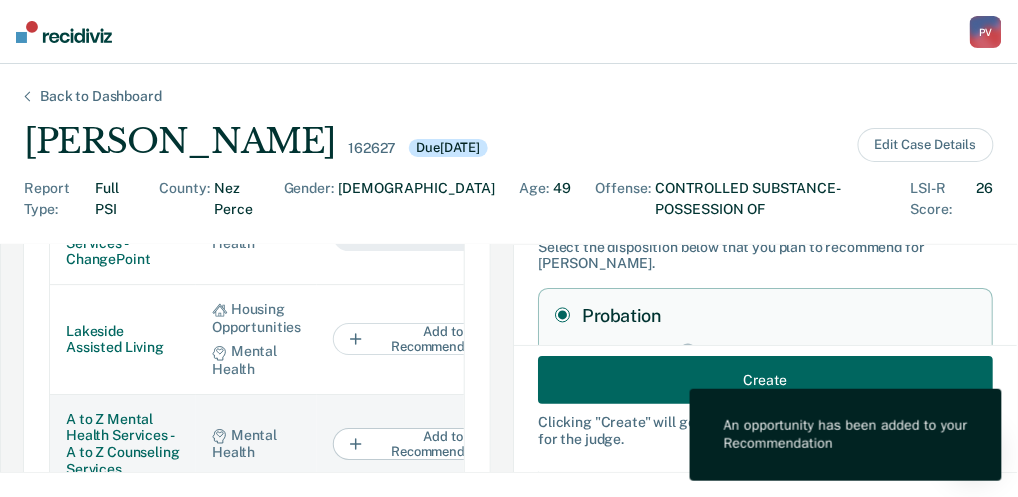 click on "Add to Recommendation" at bounding box center (433, 444) 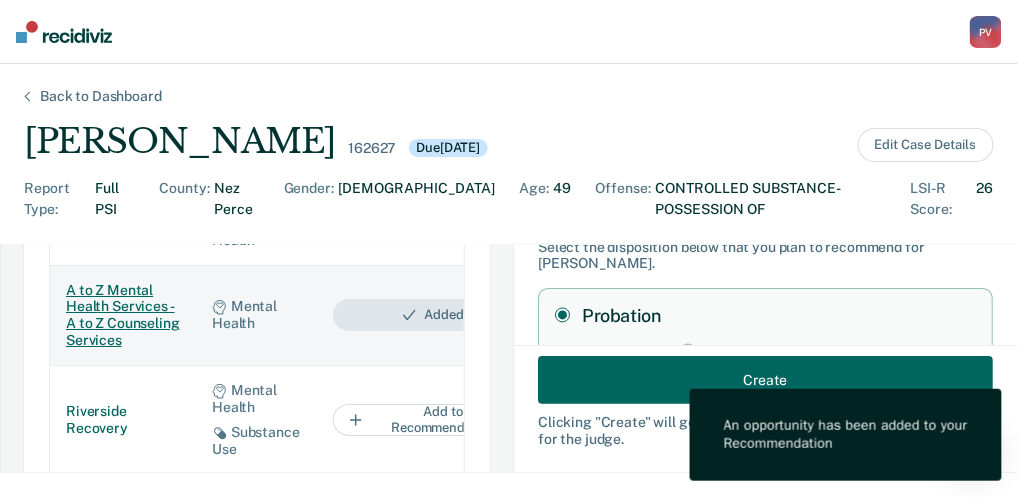 scroll, scrollTop: 1466, scrollLeft: 0, axis: vertical 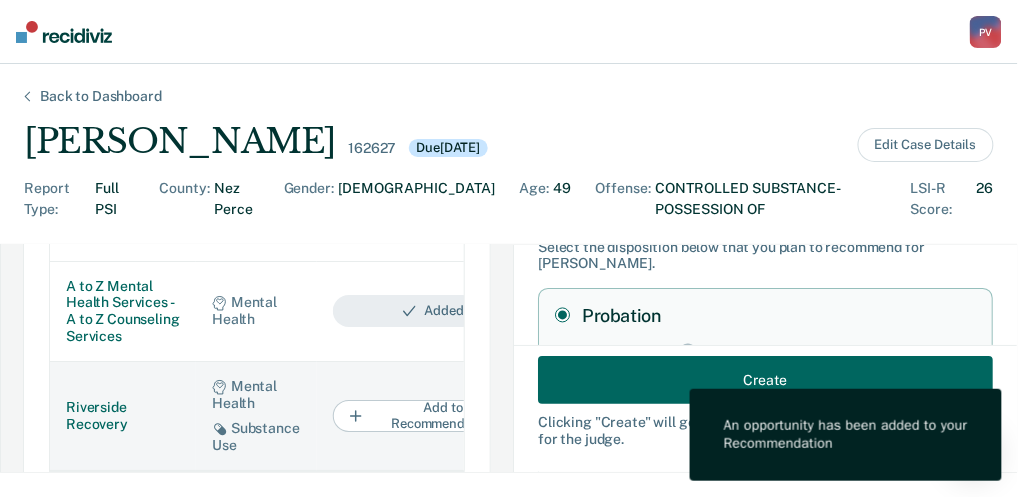 click on "Add to Recommendation" at bounding box center [433, 416] 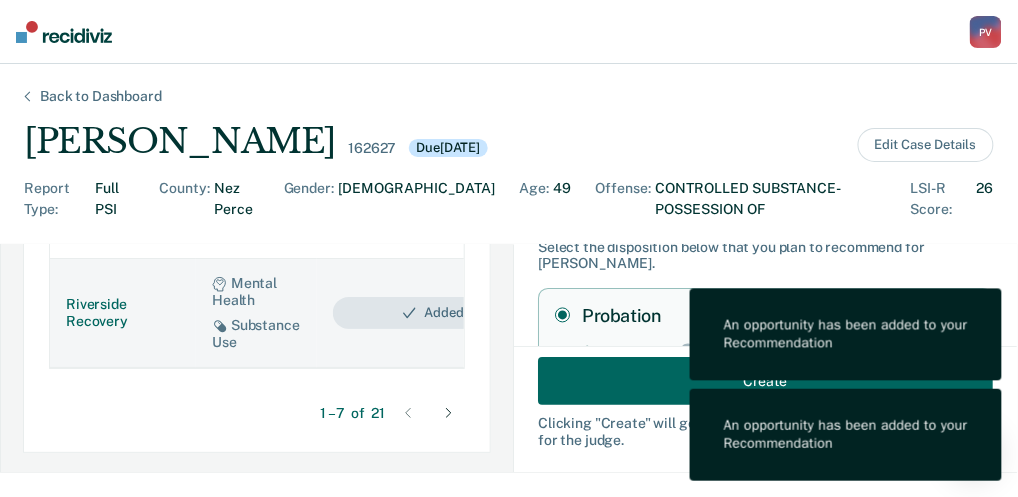 scroll, scrollTop: 1600, scrollLeft: 0, axis: vertical 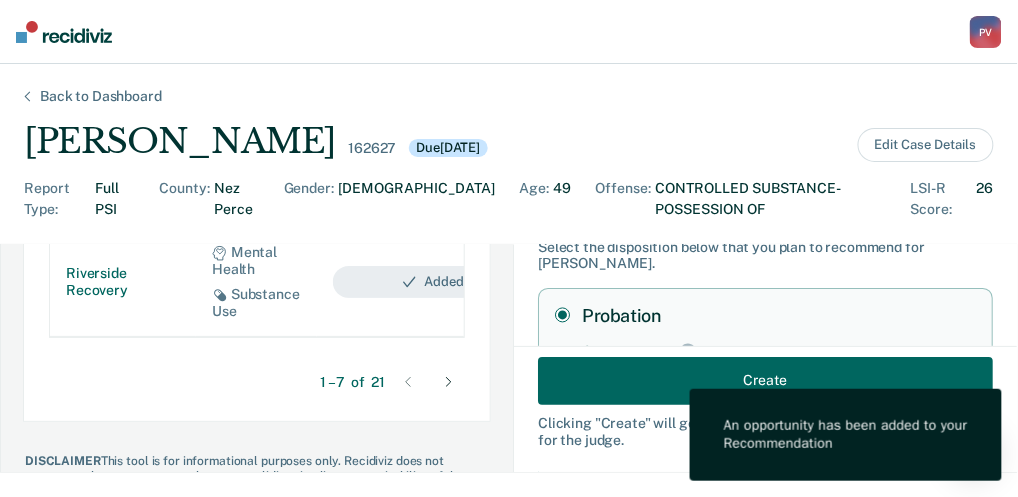 click 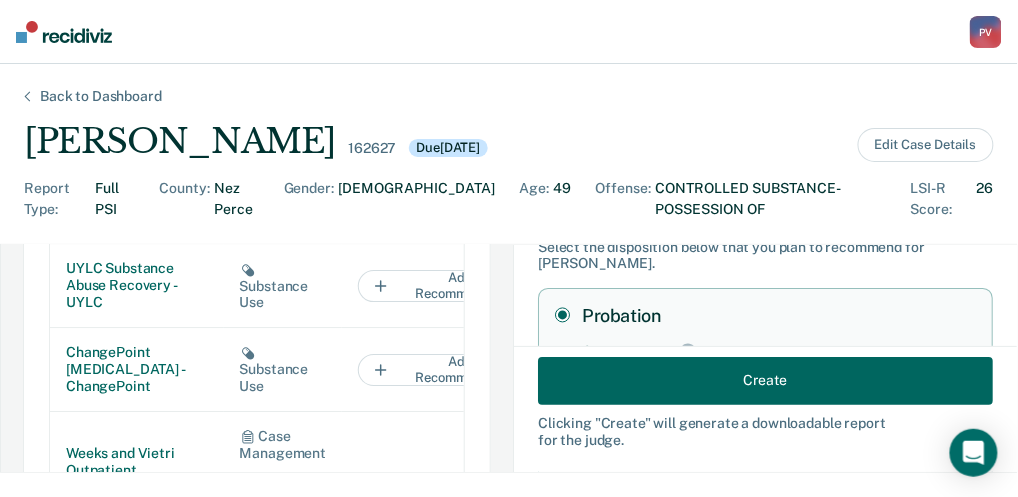 scroll, scrollTop: 1091, scrollLeft: 0, axis: vertical 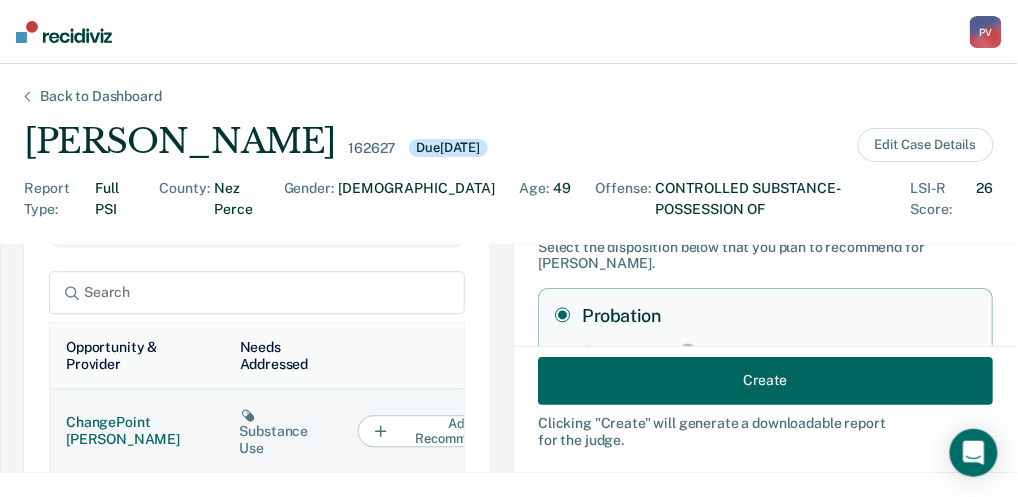 click on "Add to Recommendation" at bounding box center [458, 431] 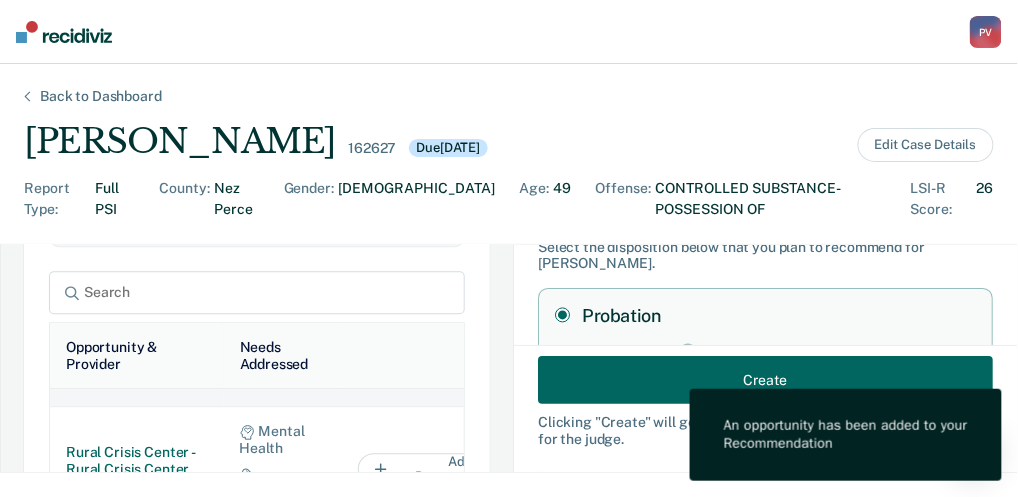 scroll, scrollTop: 66, scrollLeft: 0, axis: vertical 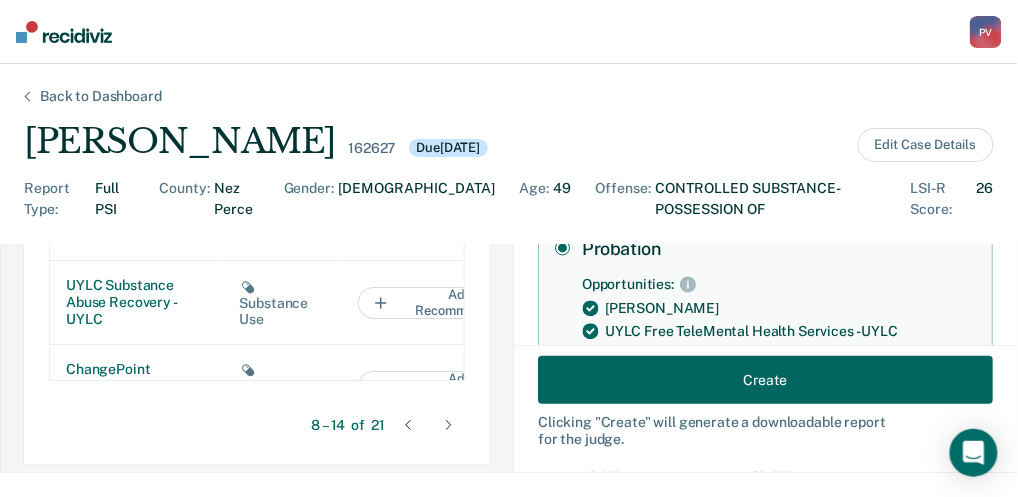 click at bounding box center [449, 425] 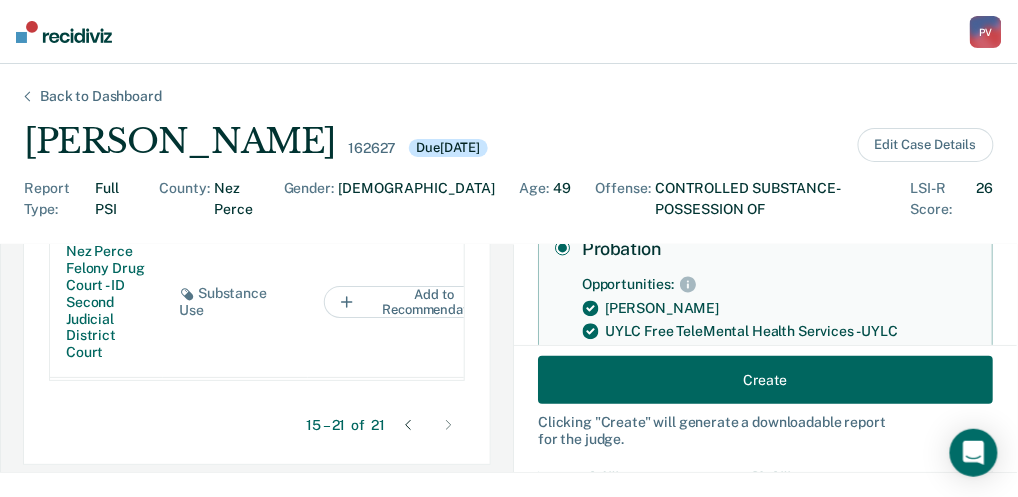 scroll, scrollTop: 0, scrollLeft: 0, axis: both 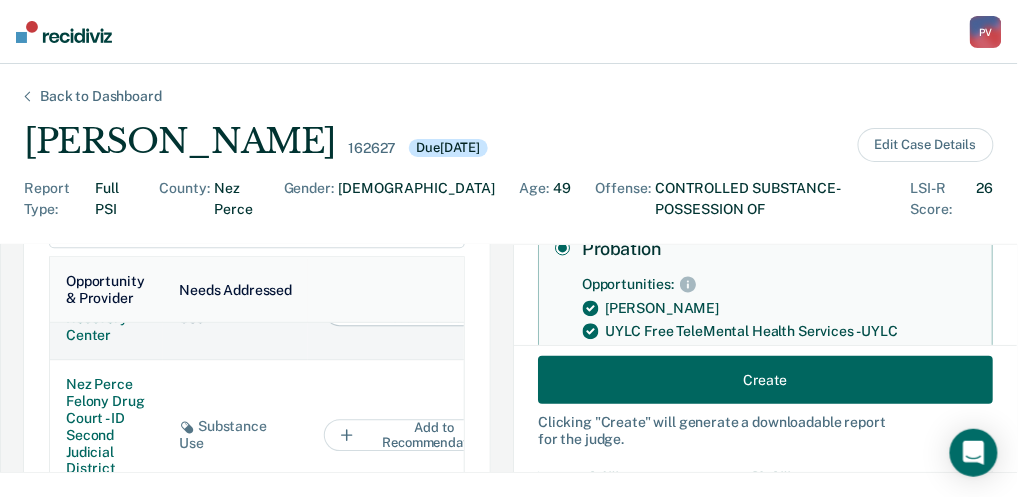 click on "Add to Recommendation" at bounding box center (424, 310) 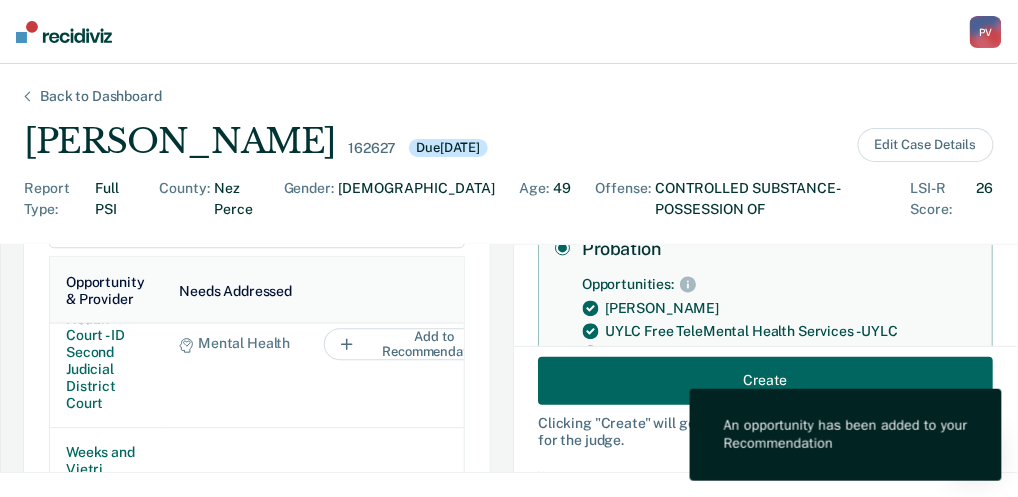 scroll, scrollTop: 657, scrollLeft: 0, axis: vertical 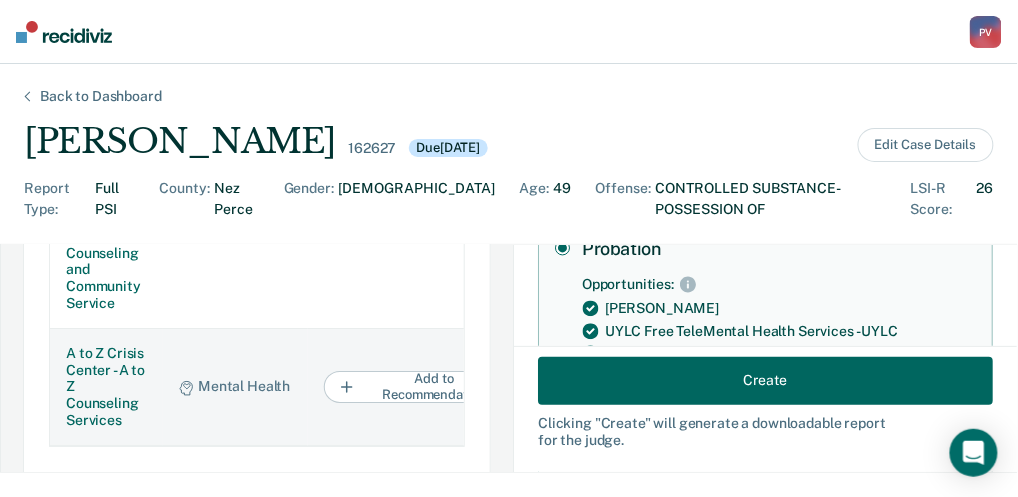 click on "Add to Recommendation" at bounding box center [424, 387] 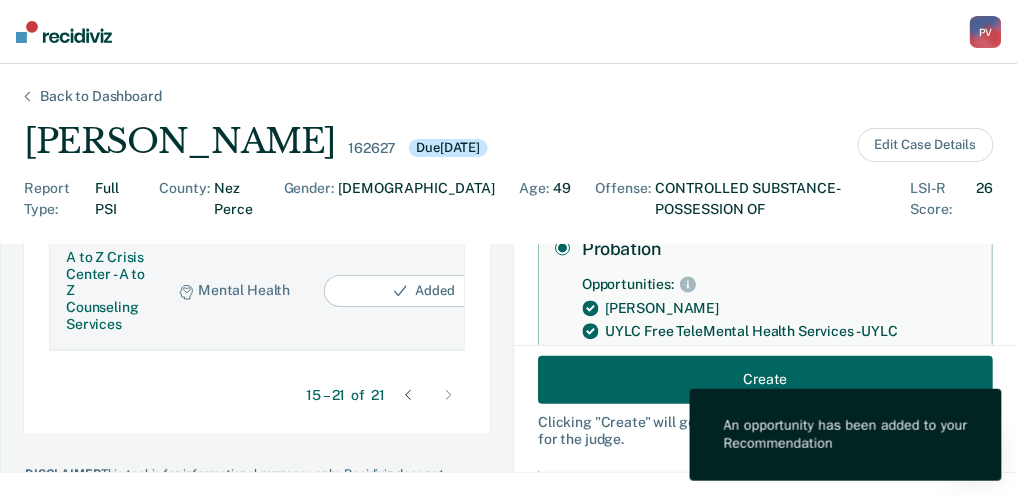 scroll, scrollTop: 1624, scrollLeft: 0, axis: vertical 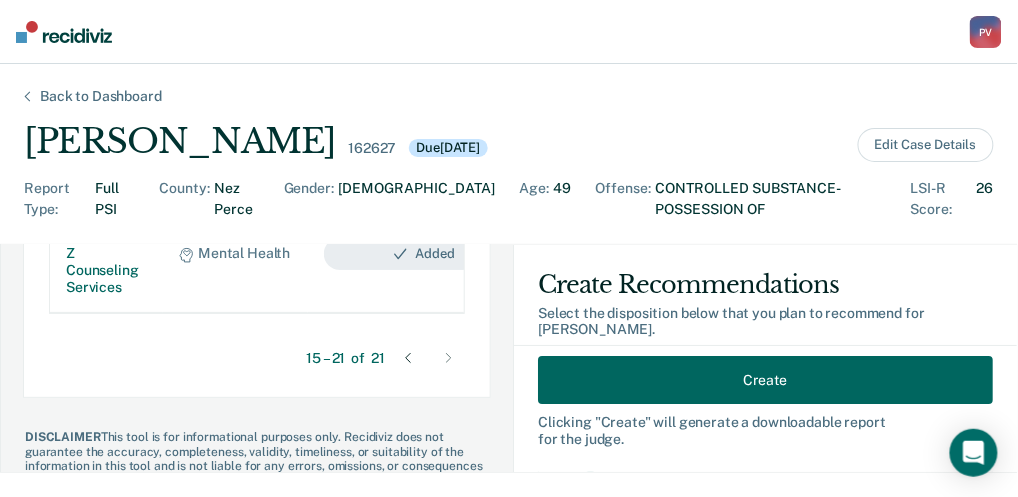 click on "Create" at bounding box center (765, 380) 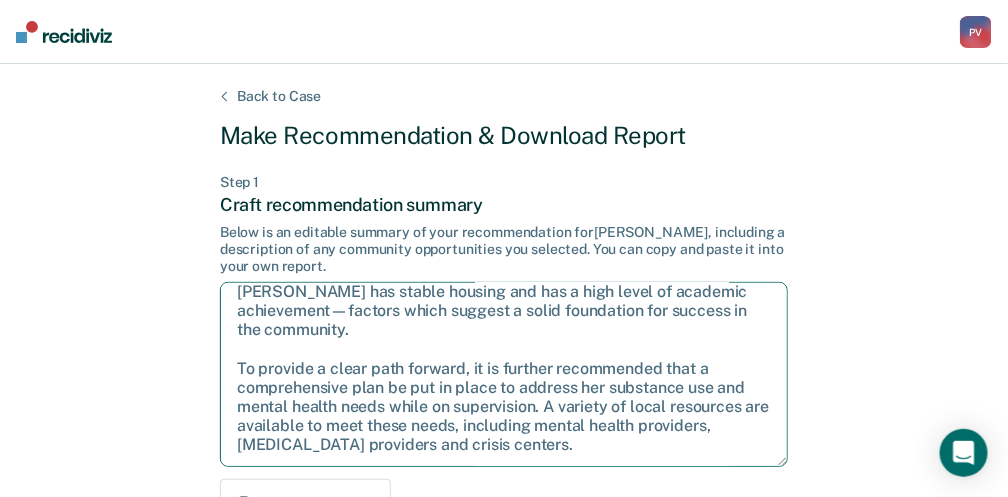 scroll, scrollTop: 108, scrollLeft: 0, axis: vertical 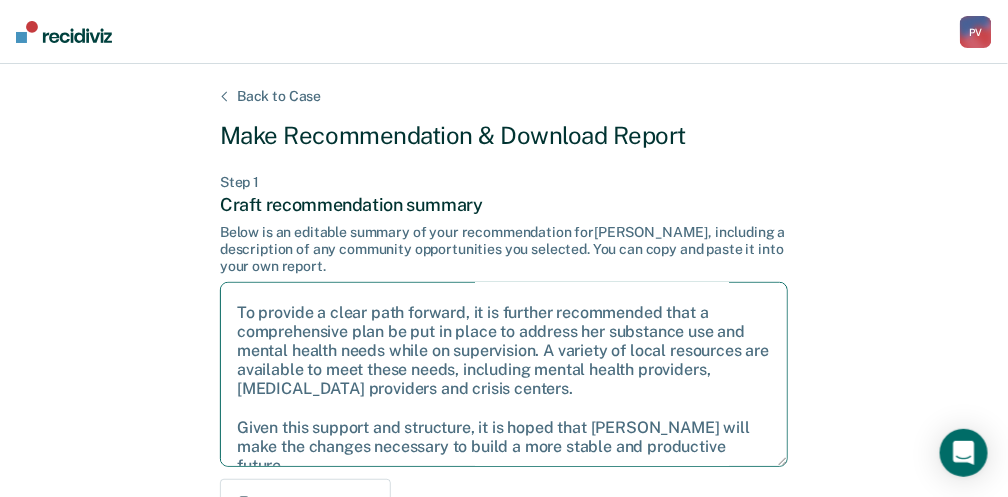 drag, startPoint x: 236, startPoint y: 295, endPoint x: 748, endPoint y: 452, distance: 535.5306 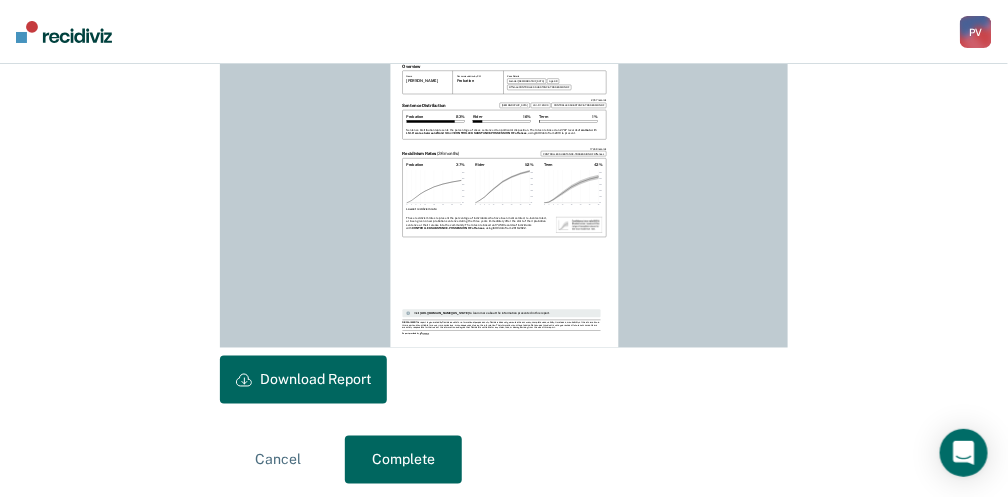 scroll, scrollTop: 642, scrollLeft: 0, axis: vertical 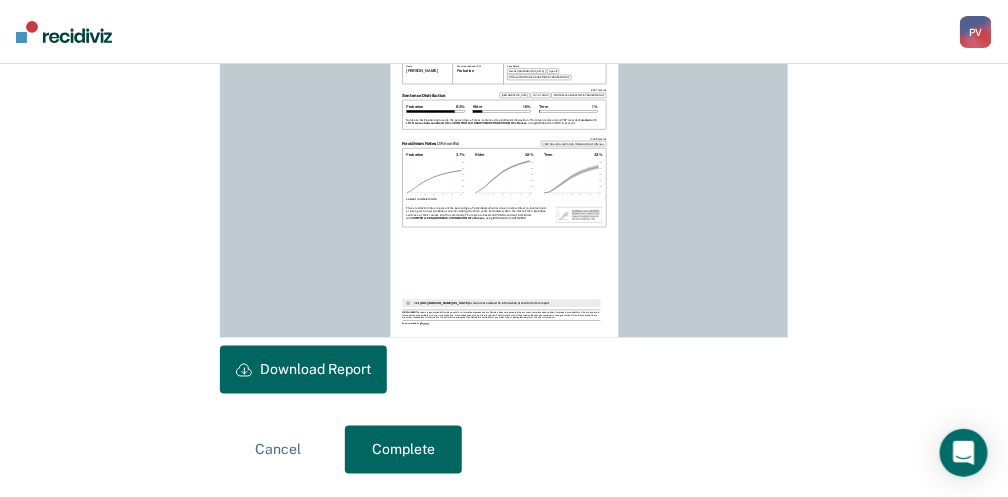 click on "Download Report" at bounding box center [303, 370] 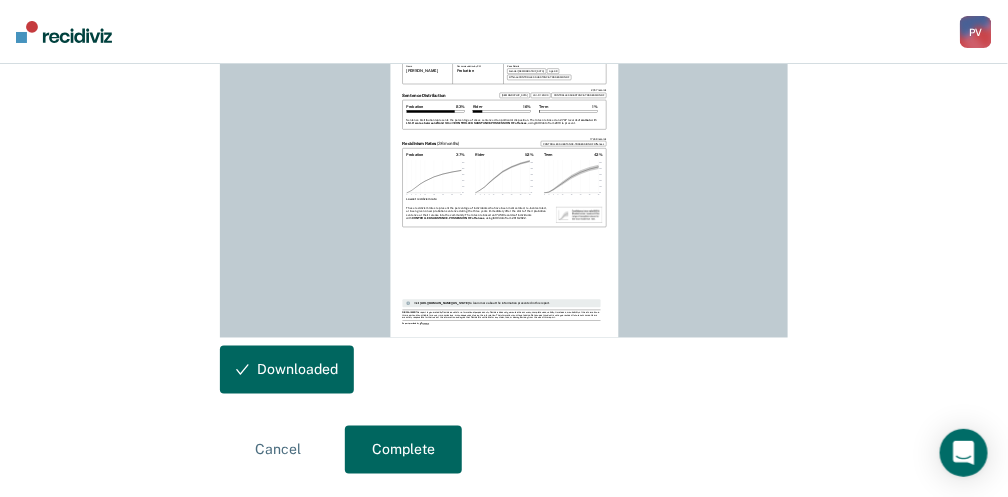 scroll, scrollTop: 642, scrollLeft: 0, axis: vertical 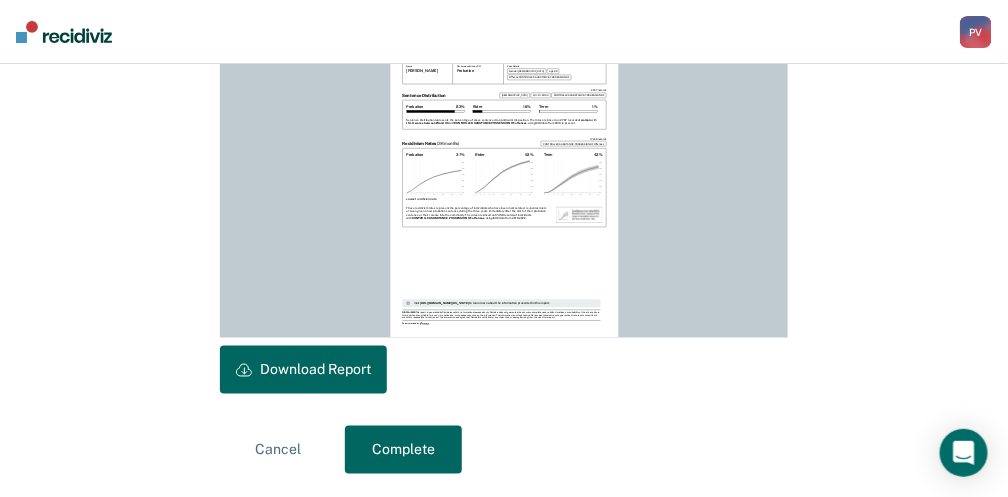 click on "Complete" at bounding box center (403, 450) 